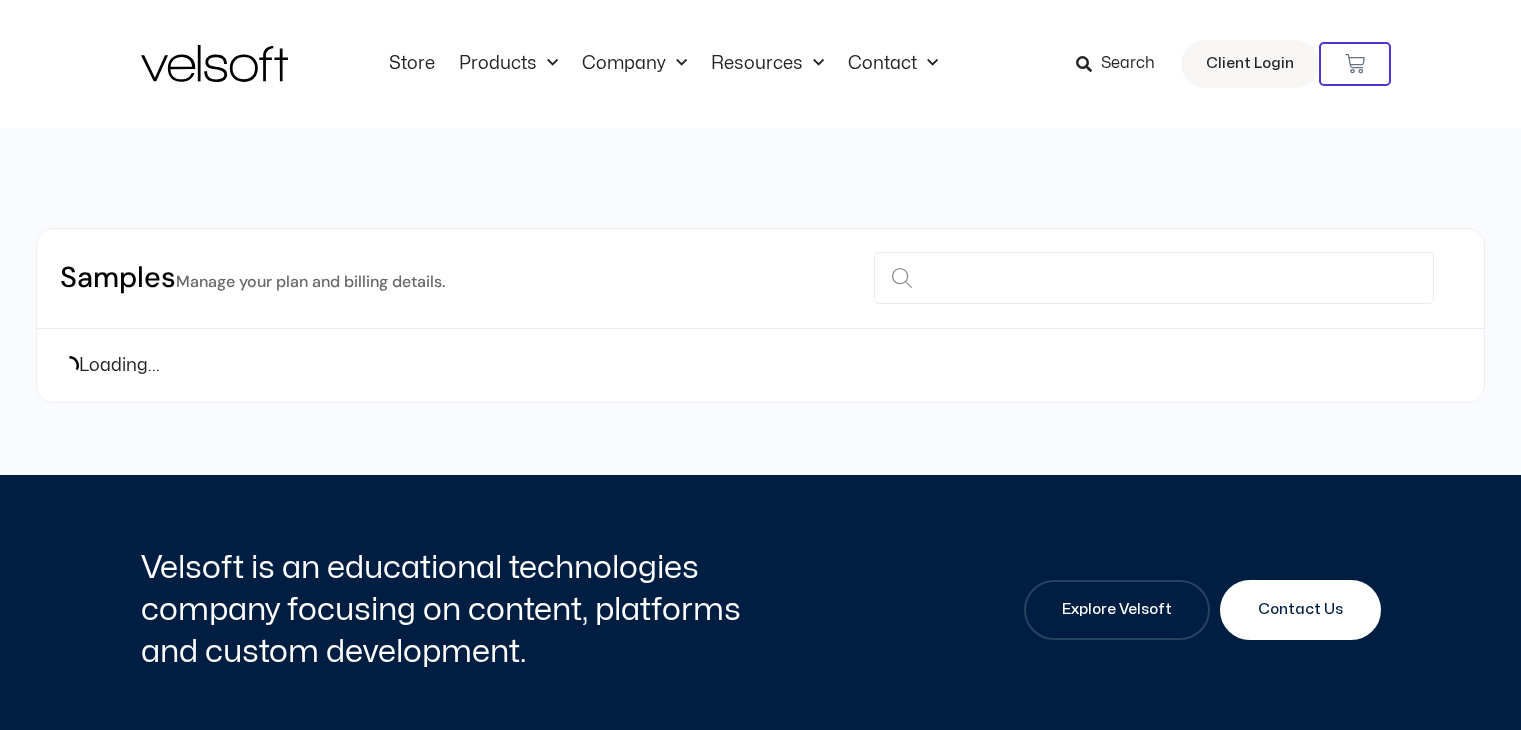 scroll, scrollTop: 0, scrollLeft: 0, axis: both 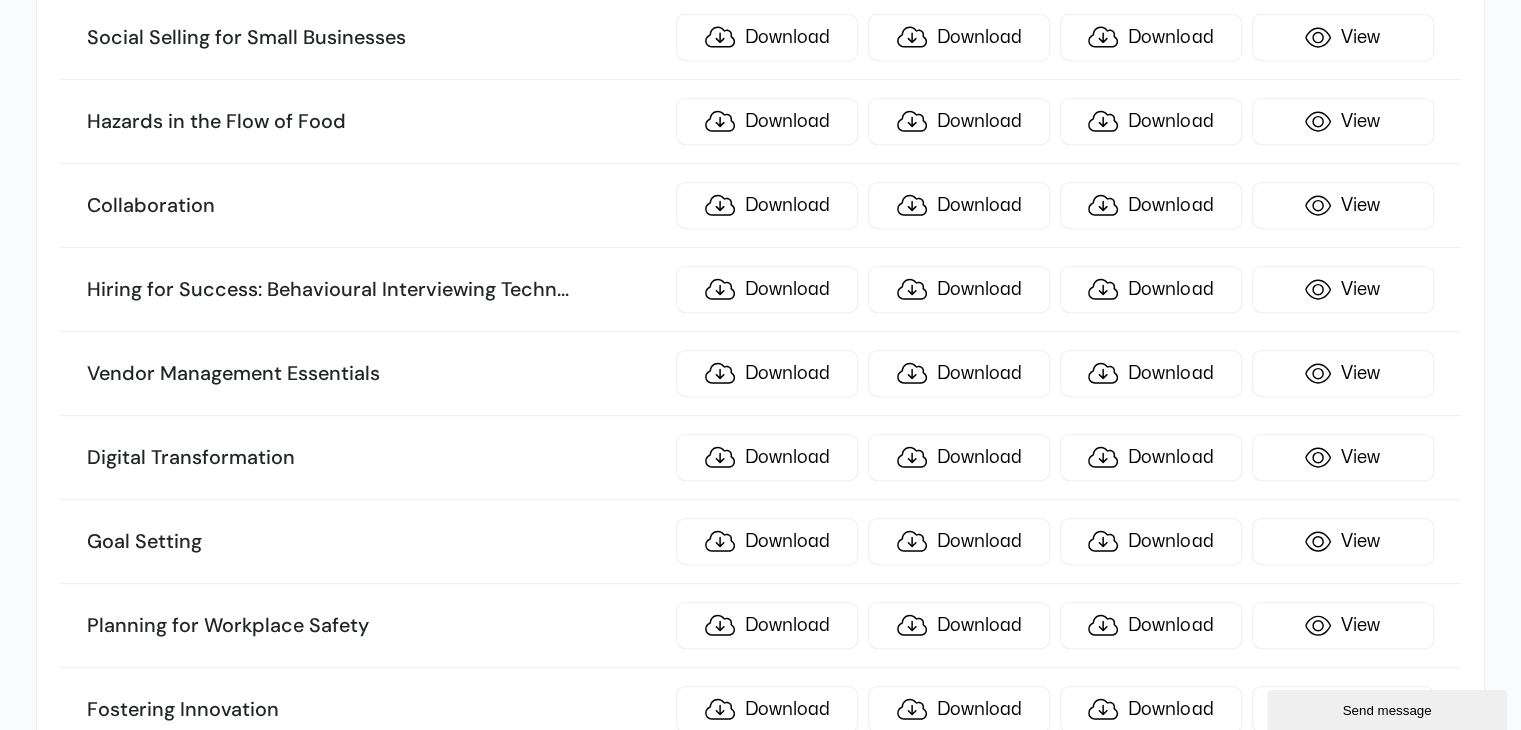 click on "Vendor Management Essentials" at bounding box center [376, 374] 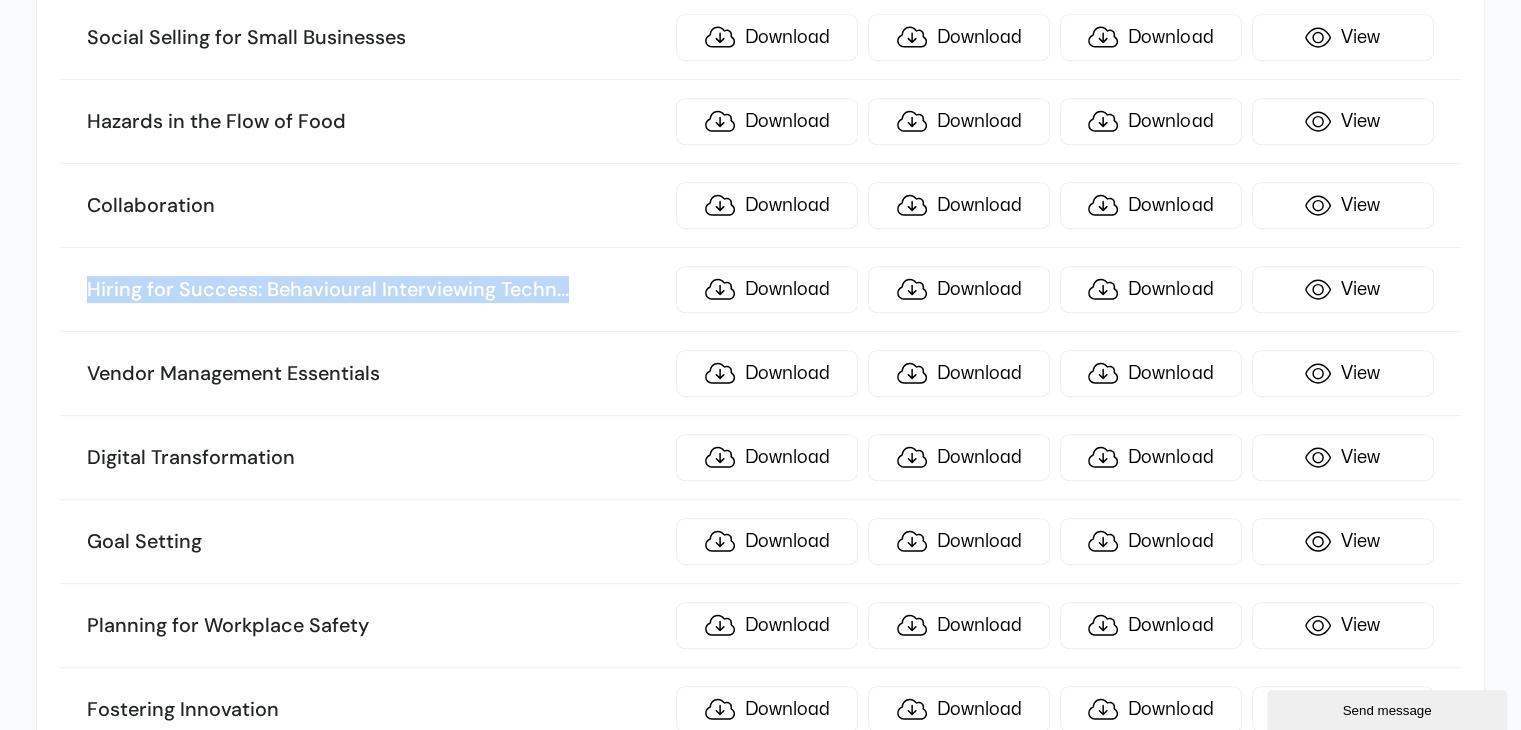 drag, startPoint x: 608, startPoint y: 278, endPoint x: 0, endPoint y: 243, distance: 609.0066 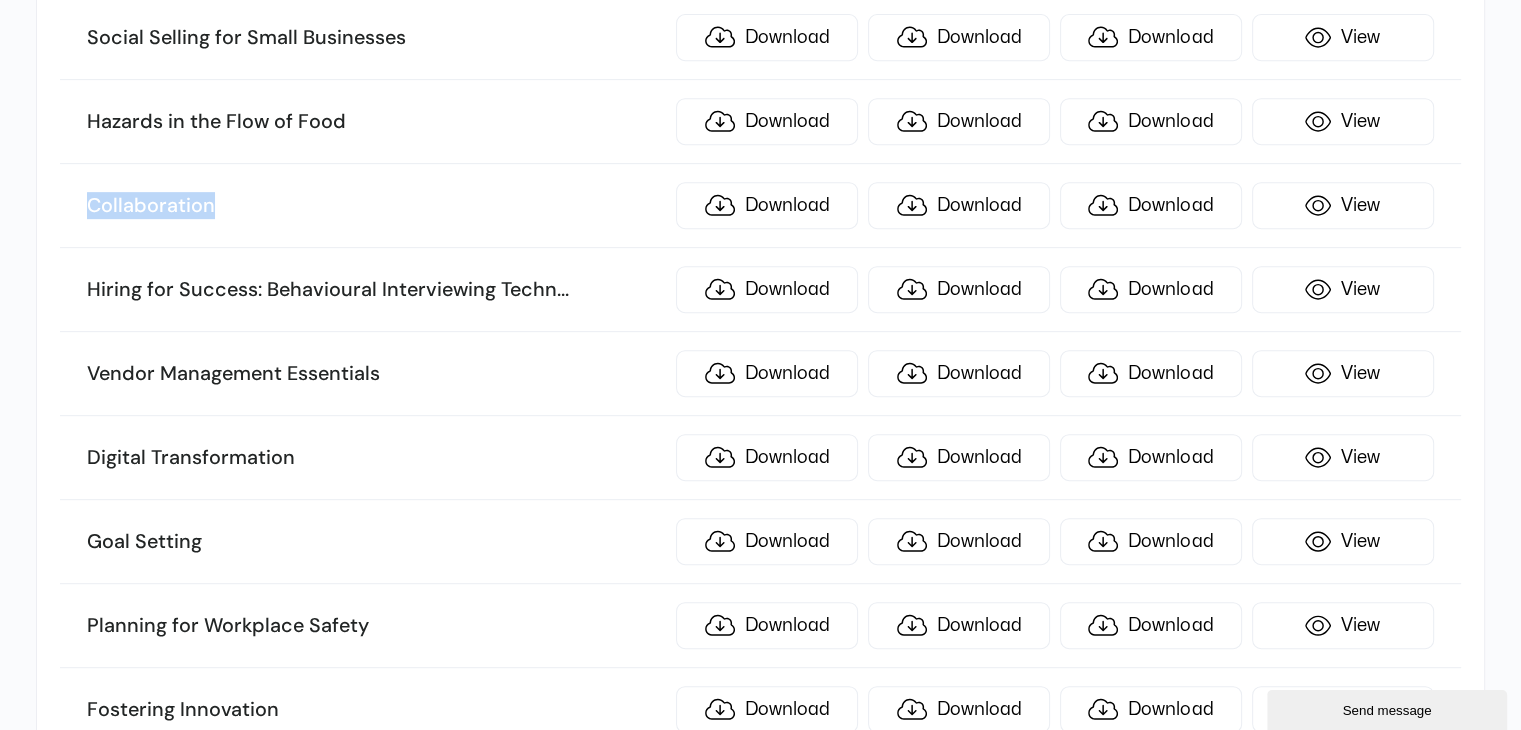 drag, startPoint x: 325, startPoint y: 172, endPoint x: 0, endPoint y: 166, distance: 325.0554 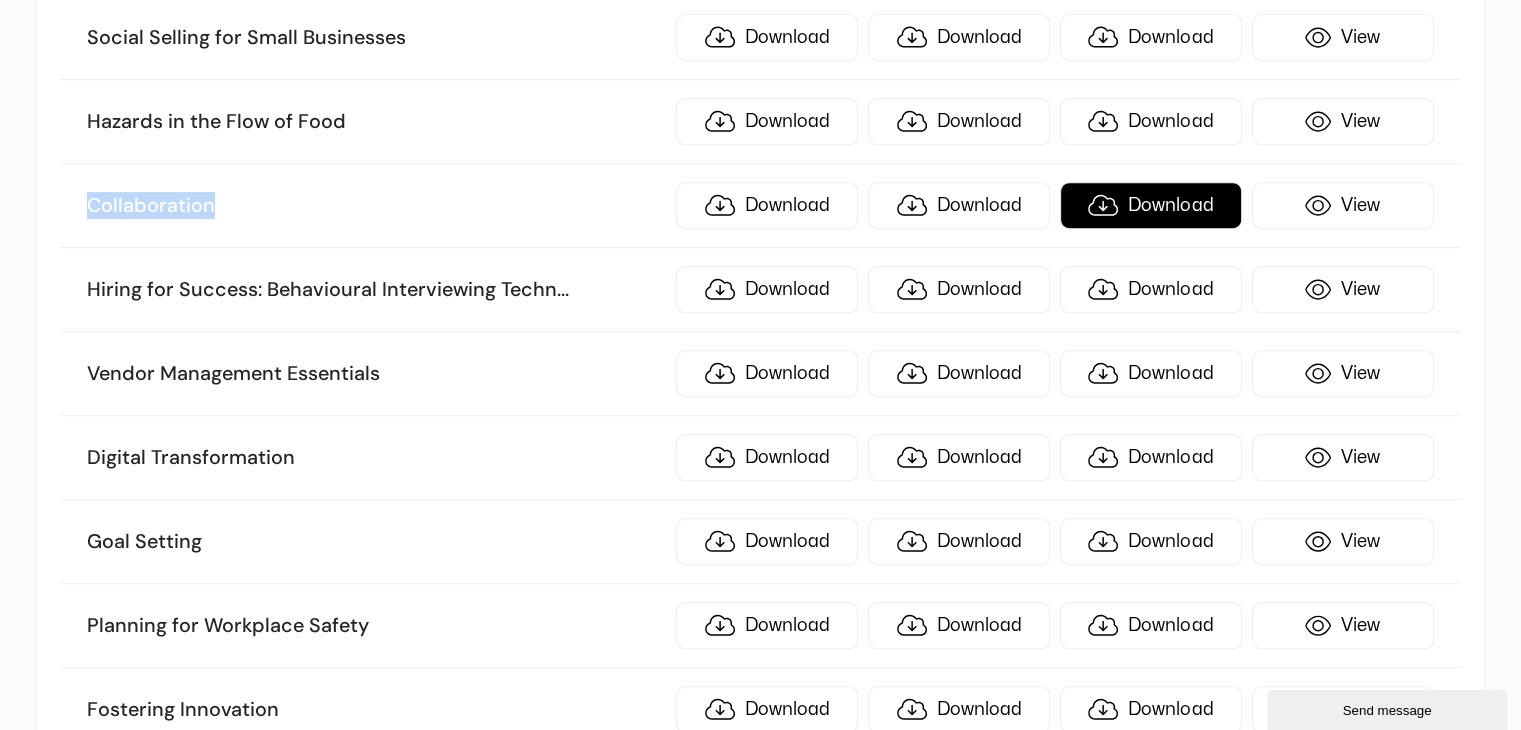 click on "Download" at bounding box center [1151, 205] 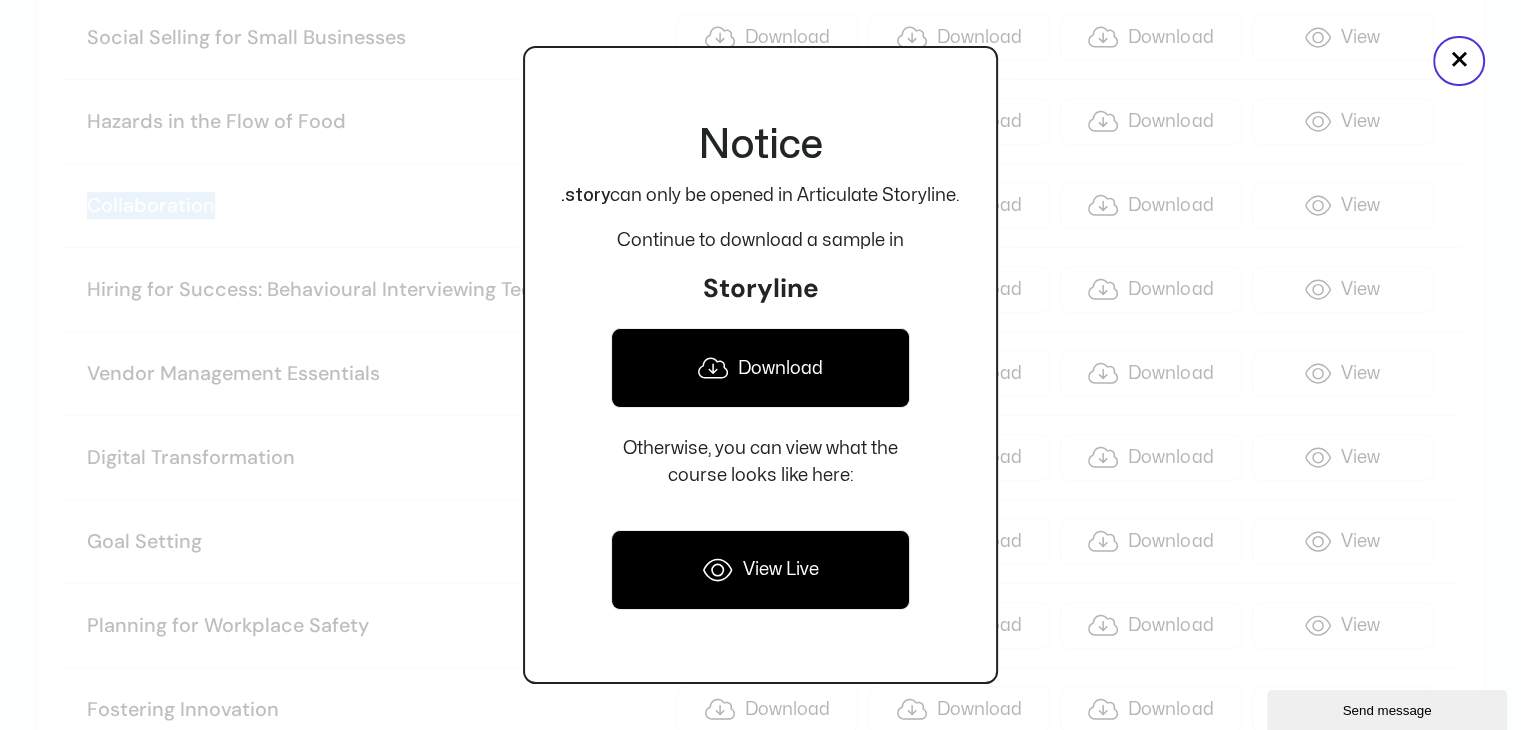 click on "Download" at bounding box center (760, 368) 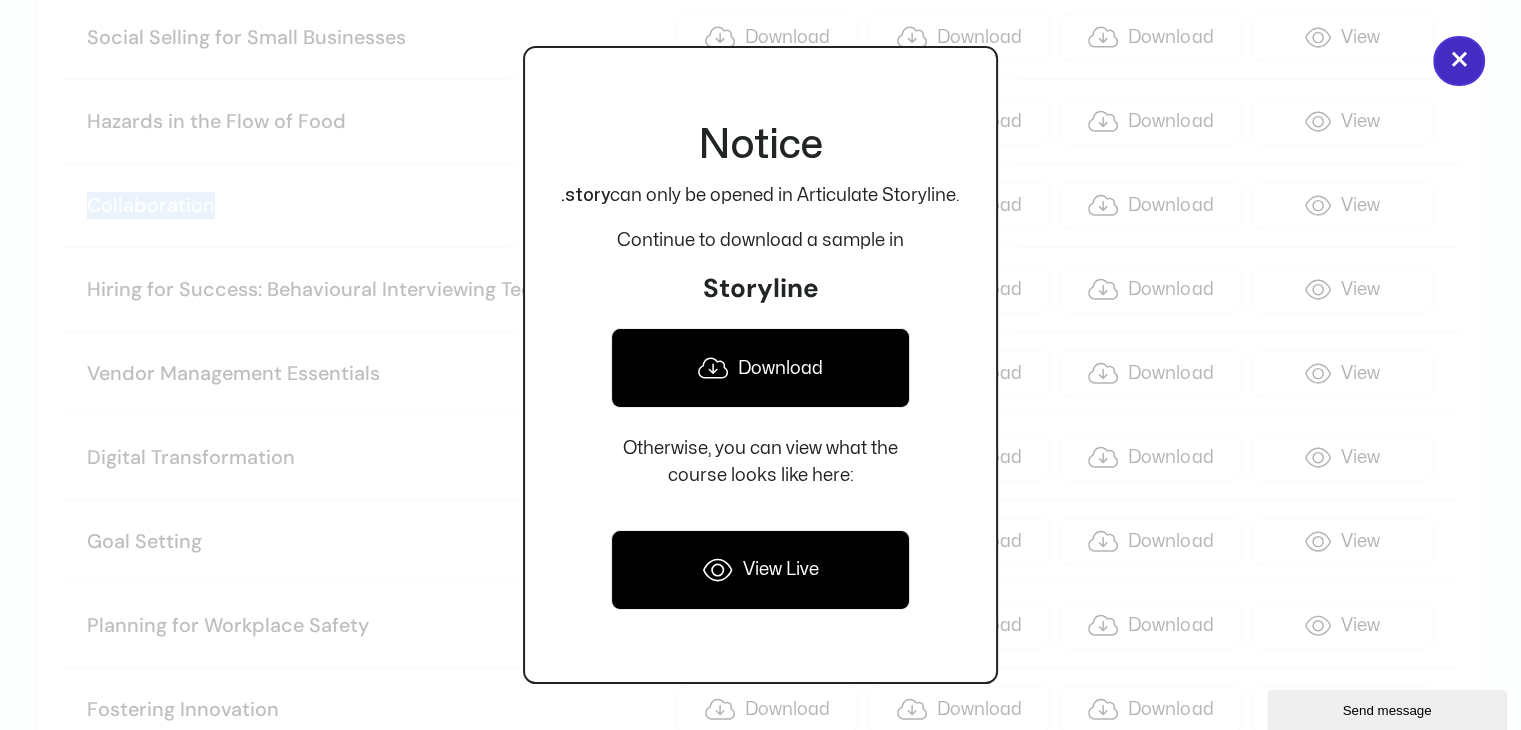 click on "×" at bounding box center (1459, 61) 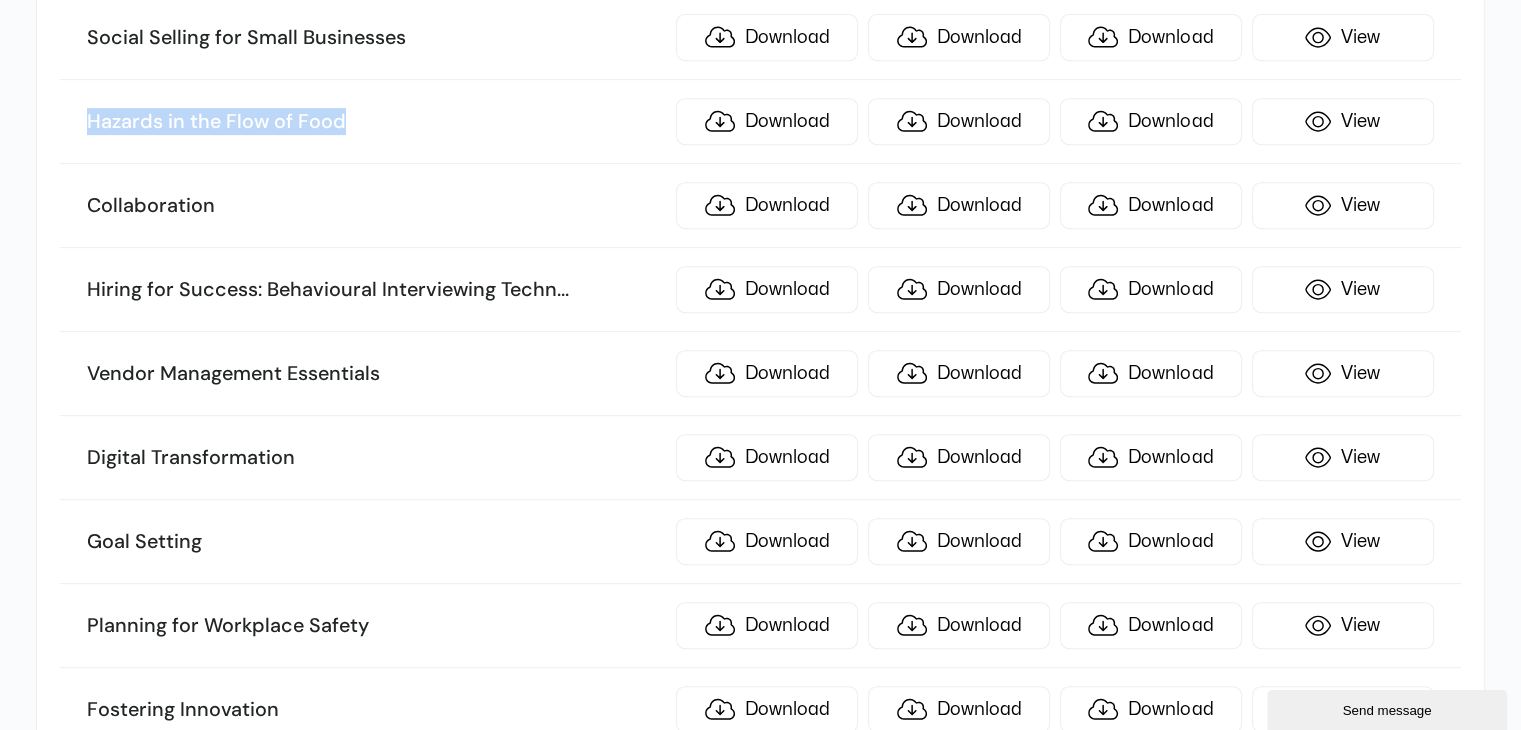 drag, startPoint x: 456, startPoint y: 125, endPoint x: 0, endPoint y: 75, distance: 458.73303 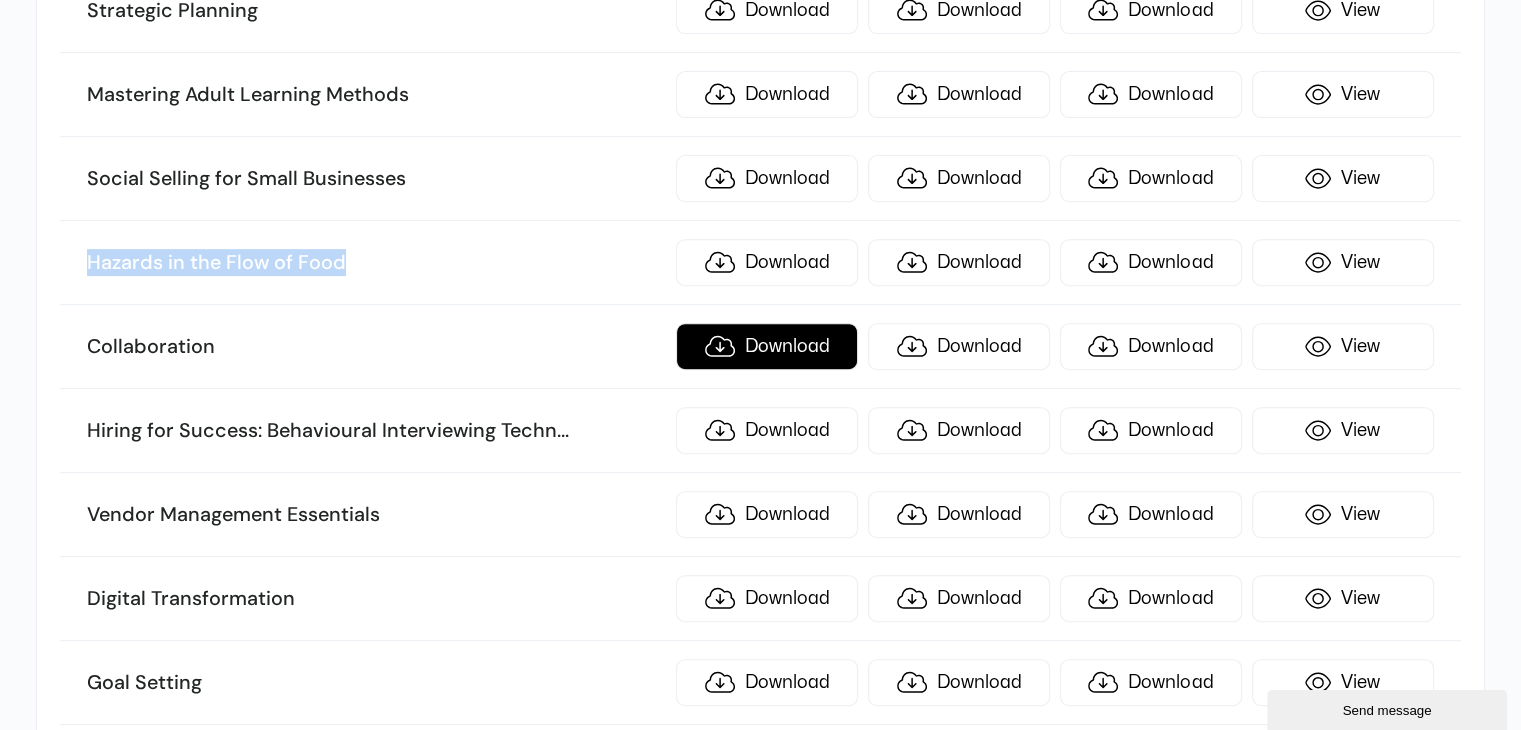 scroll, scrollTop: 592, scrollLeft: 0, axis: vertical 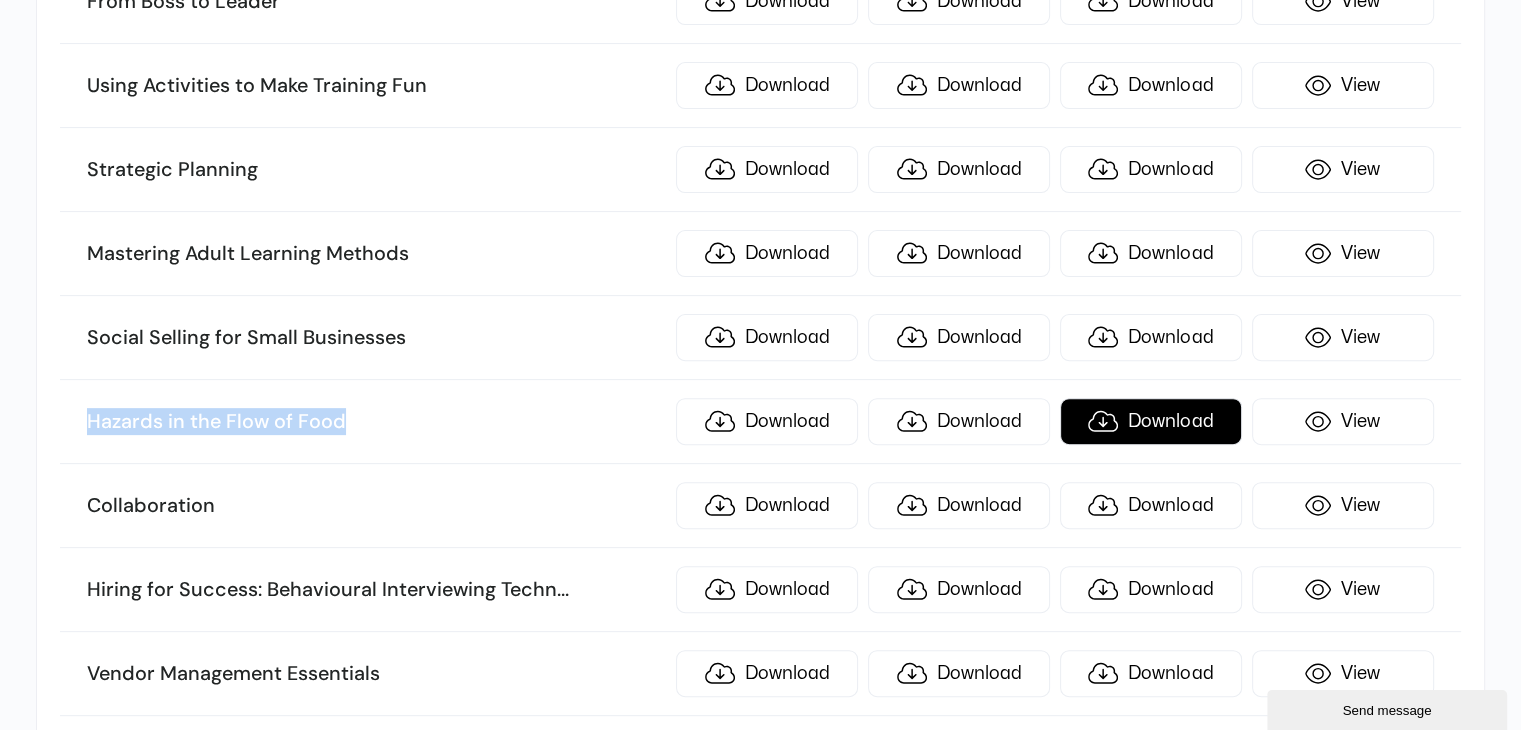 click on "Download" at bounding box center (1151, 421) 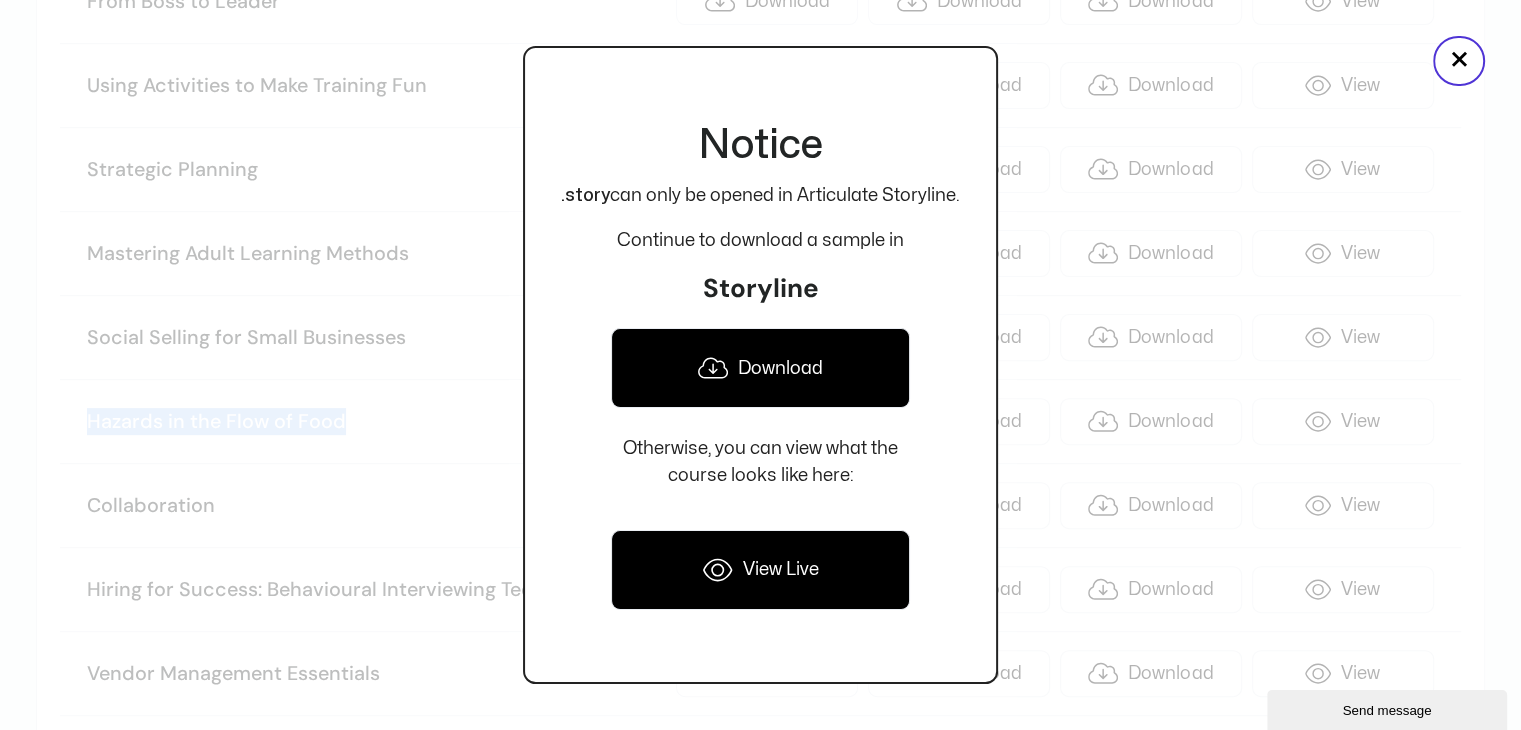 click on "Download" at bounding box center (760, 368) 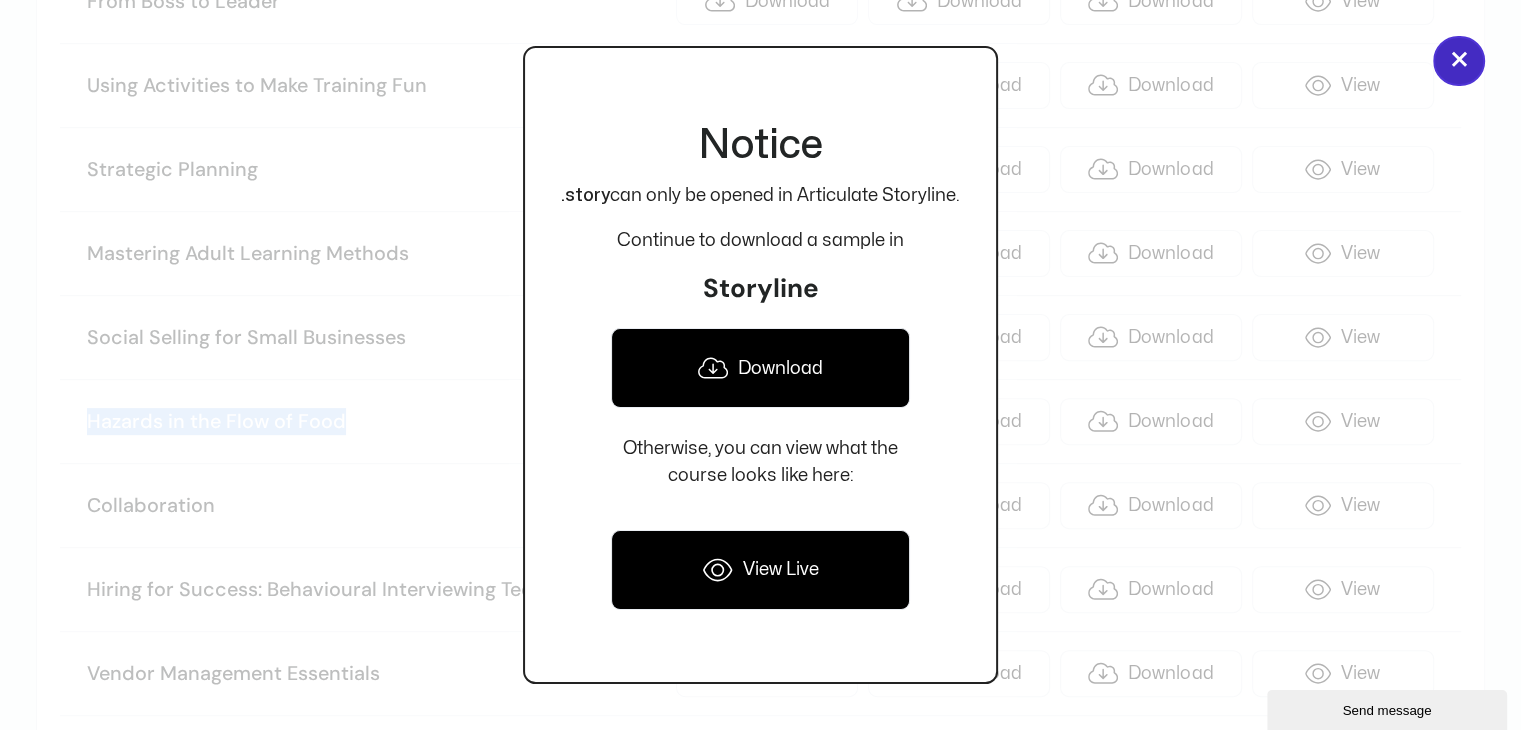 click on "×" at bounding box center [1459, 61] 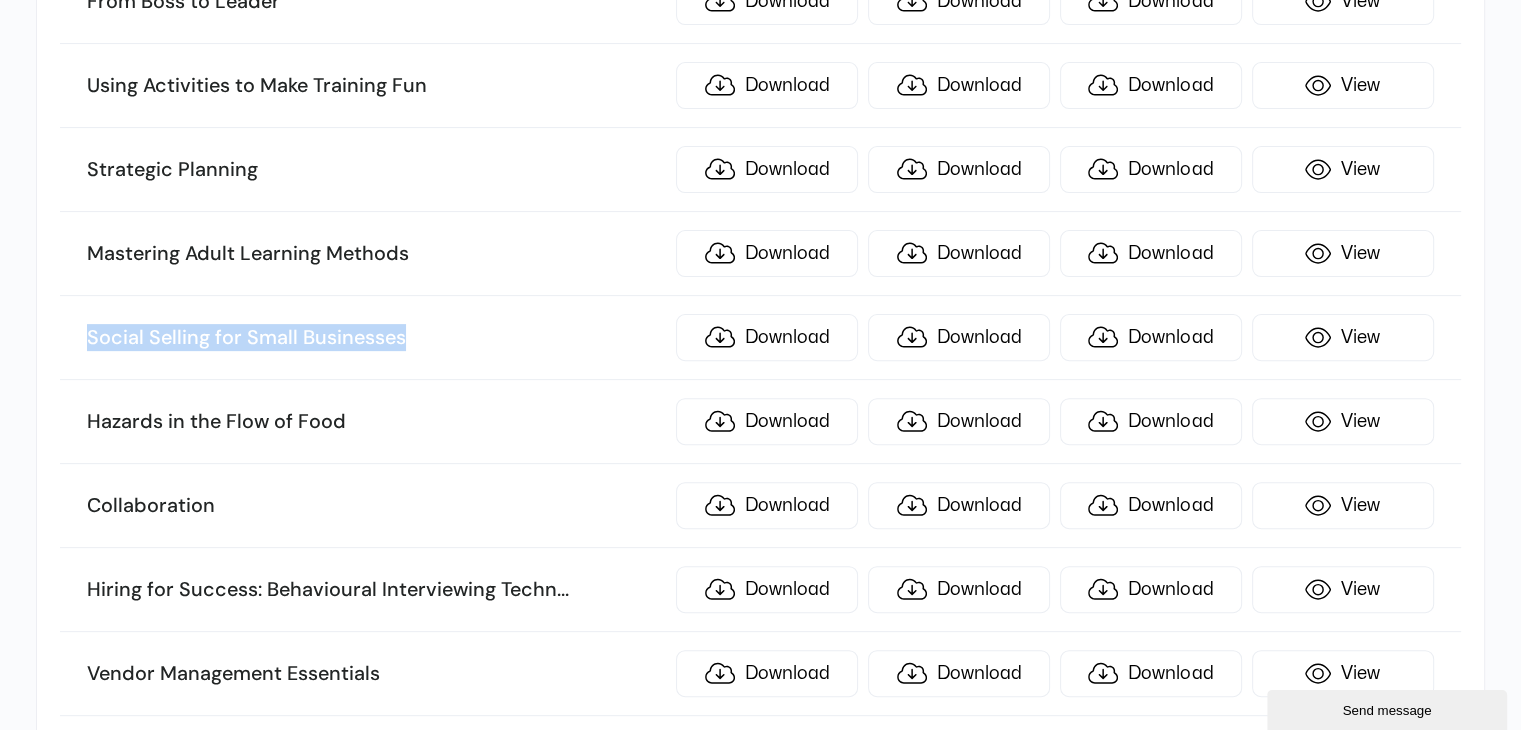 drag, startPoint x: 505, startPoint y: 327, endPoint x: 53, endPoint y: 339, distance: 452.15927 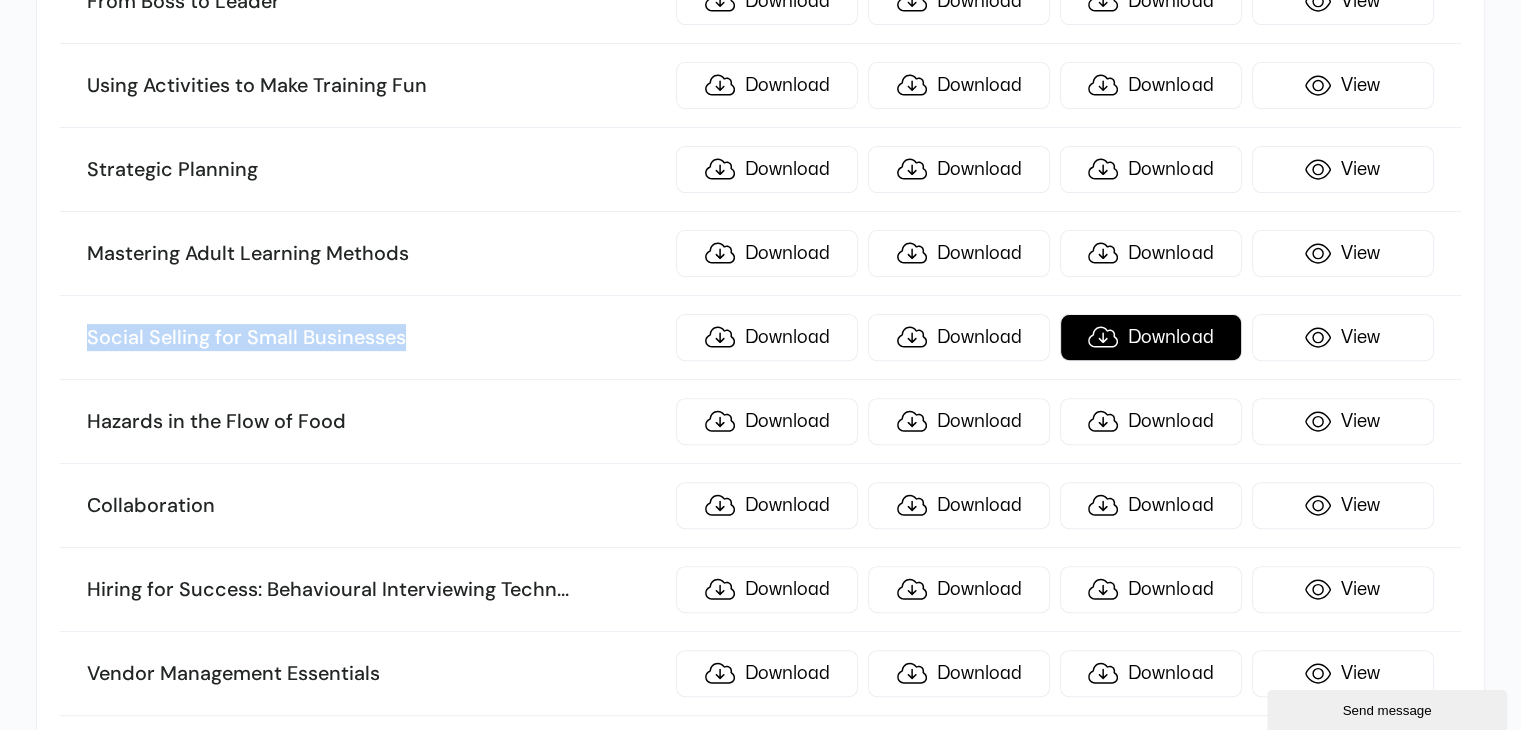 click on "Download" at bounding box center [1151, 337] 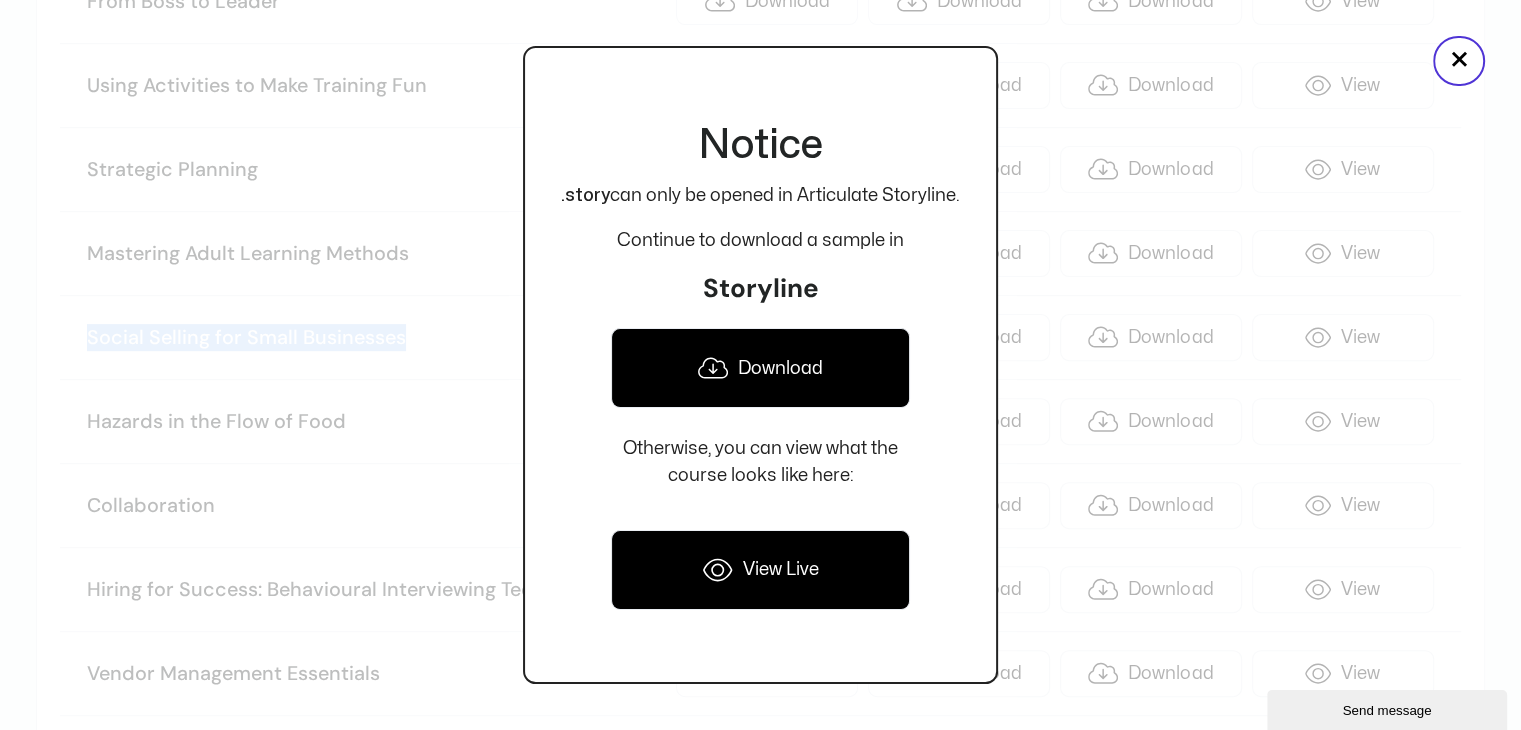 click on "Download" at bounding box center (760, 368) 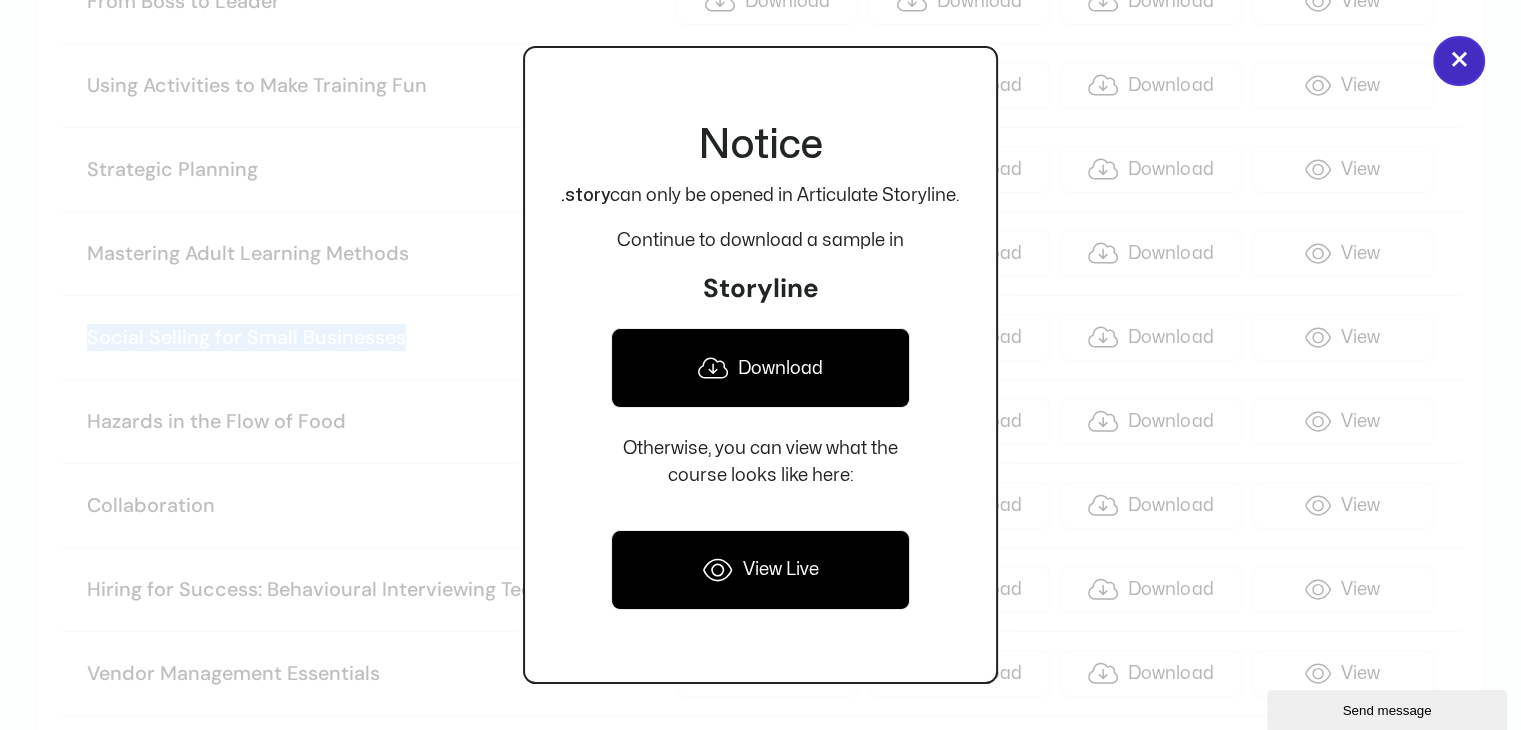 click on "×" at bounding box center [1459, 61] 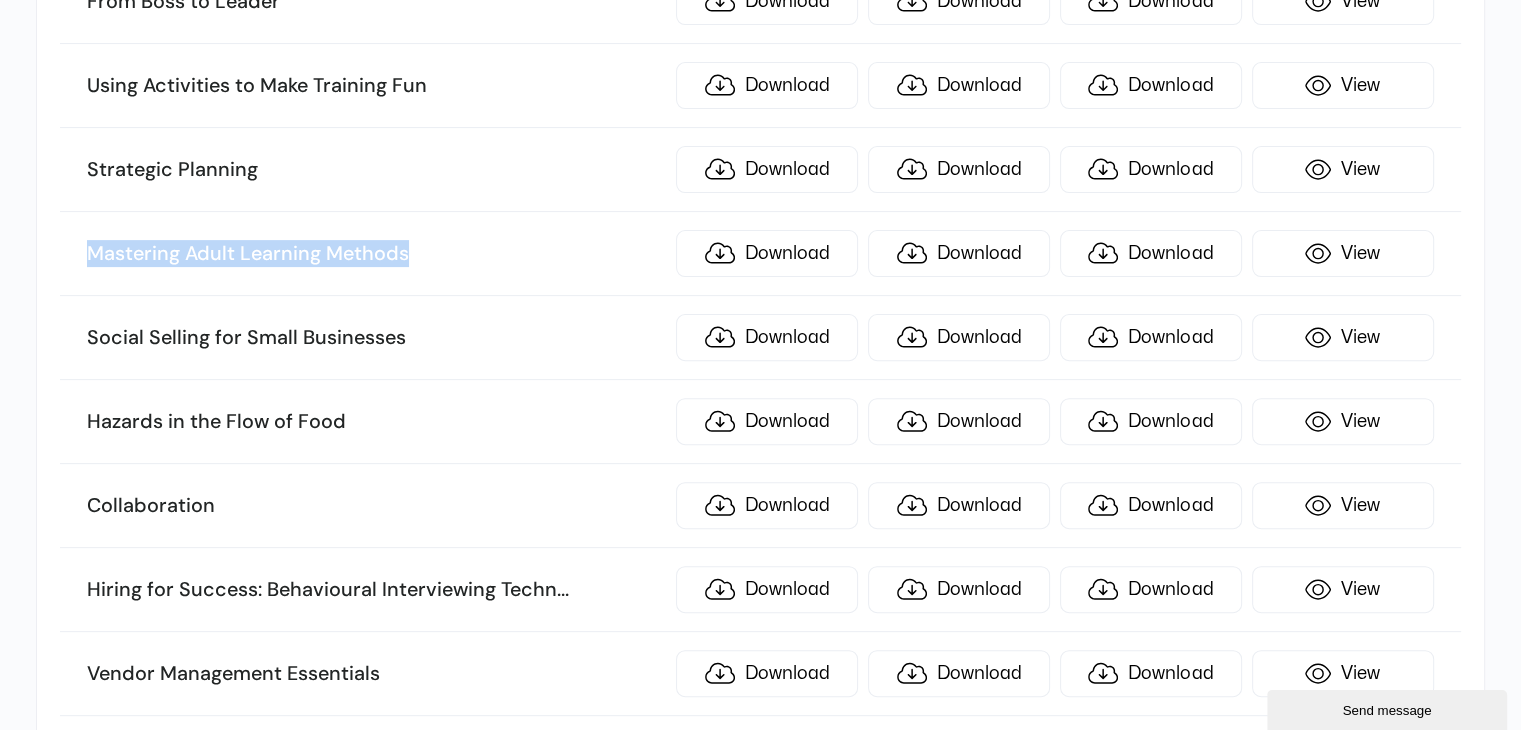 drag, startPoint x: 441, startPoint y: 246, endPoint x: 0, endPoint y: 248, distance: 441.00455 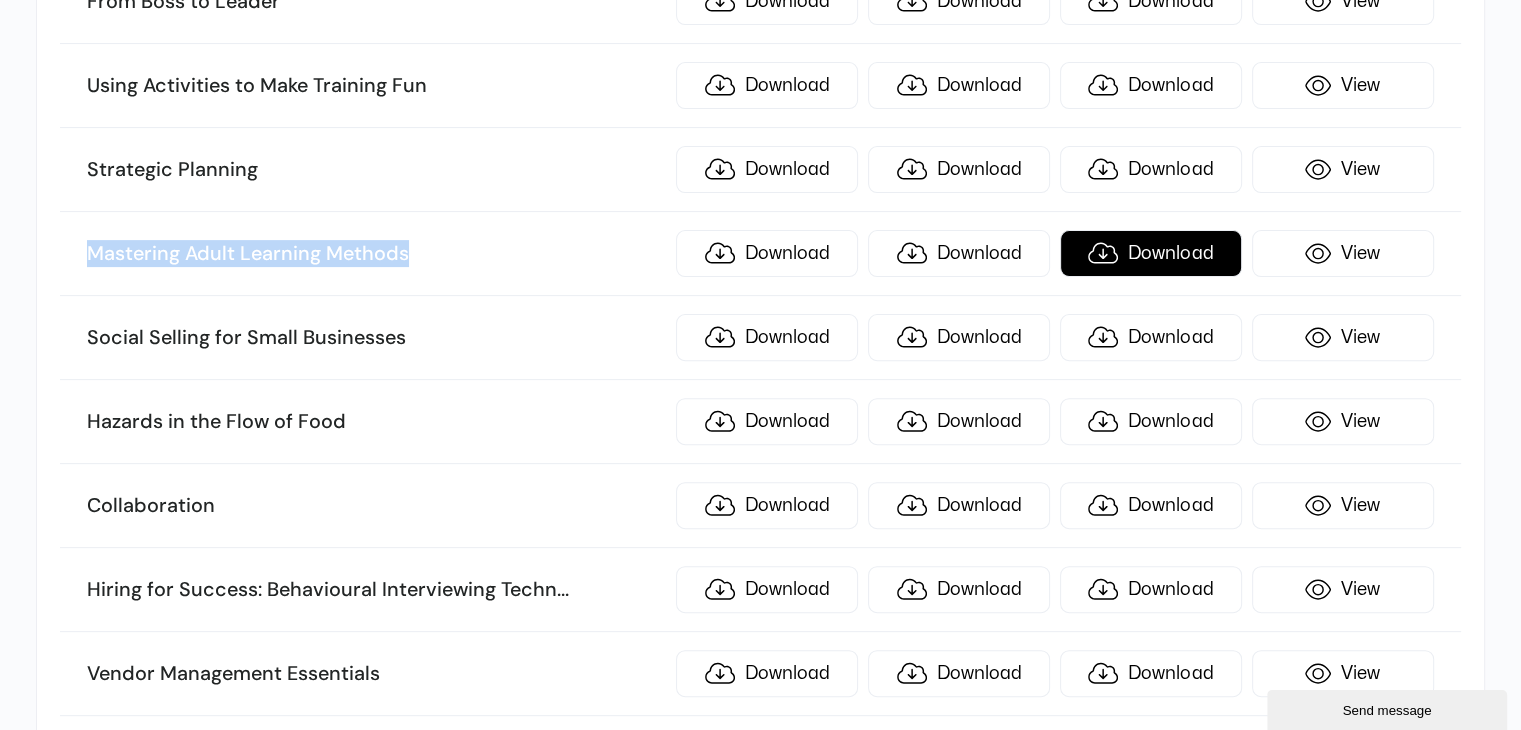 click on "Download" at bounding box center [1151, 253] 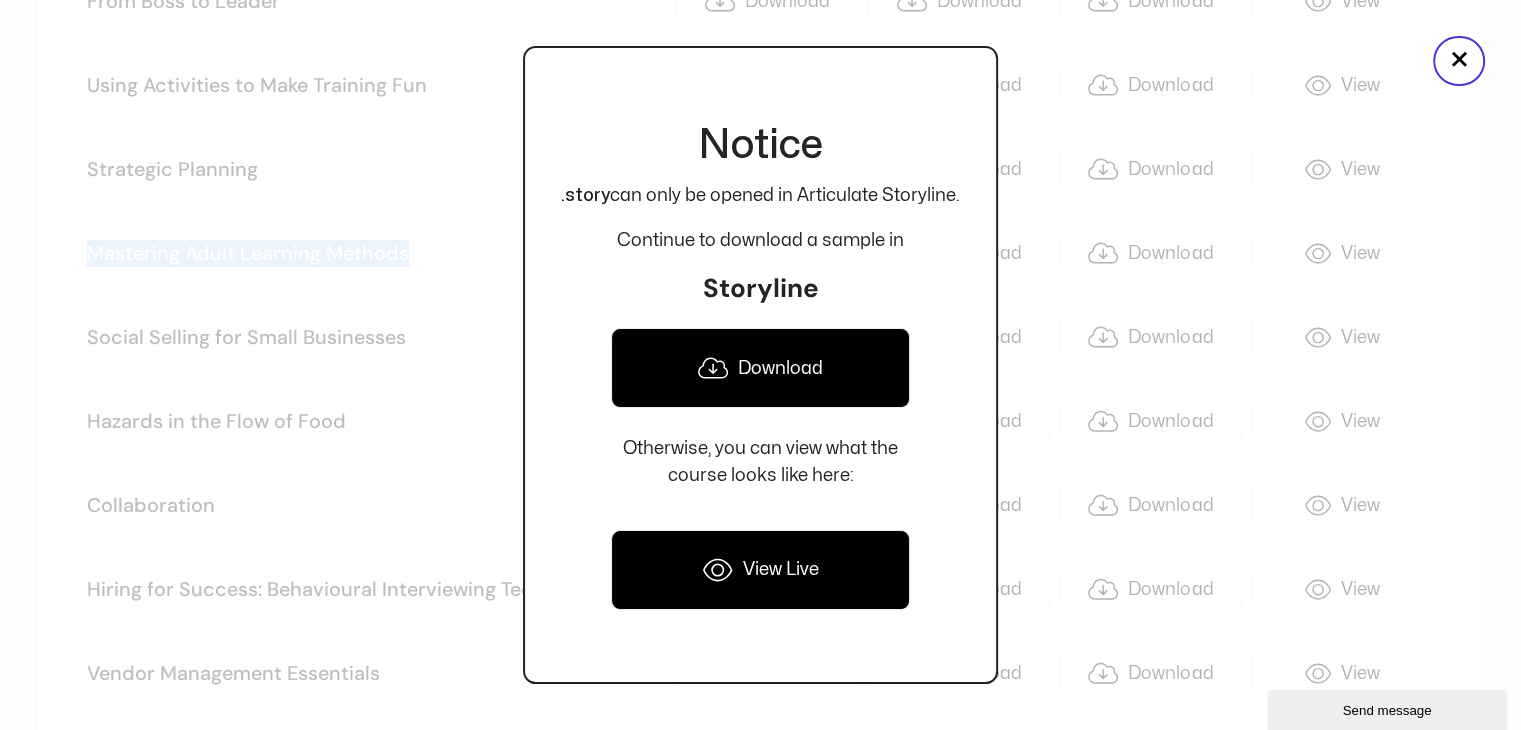 click on "Download" at bounding box center (760, 368) 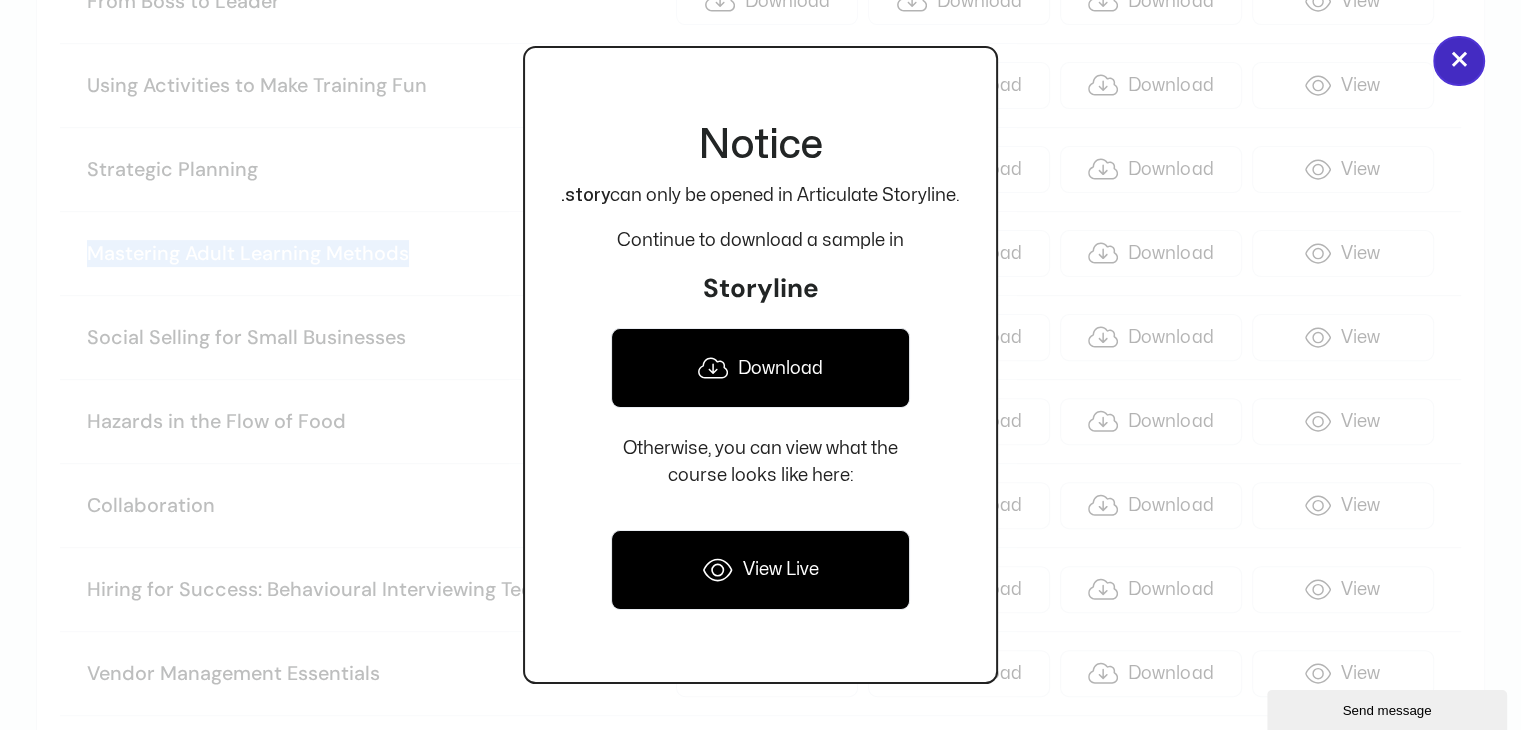 click on "×" at bounding box center (1459, 61) 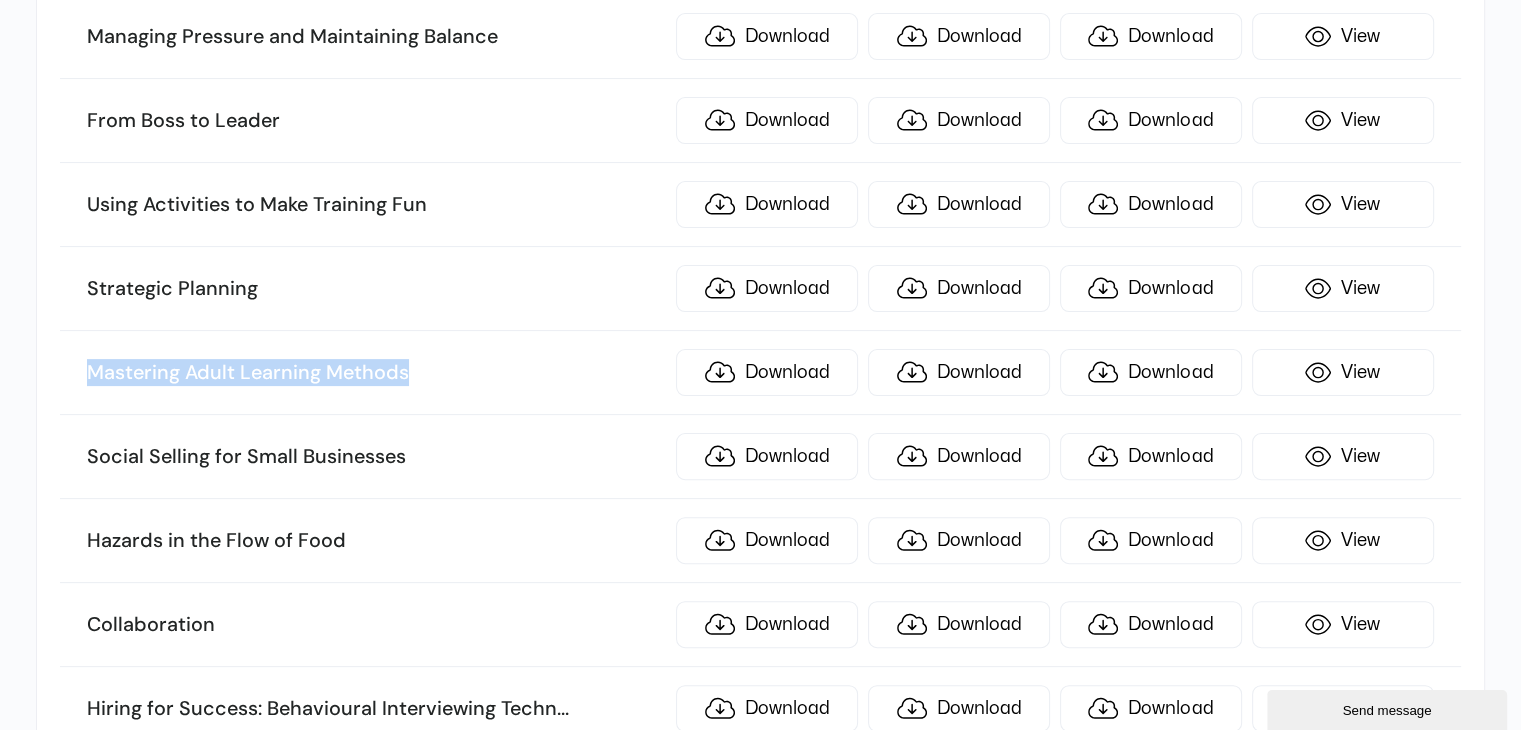 scroll, scrollTop: 292, scrollLeft: 0, axis: vertical 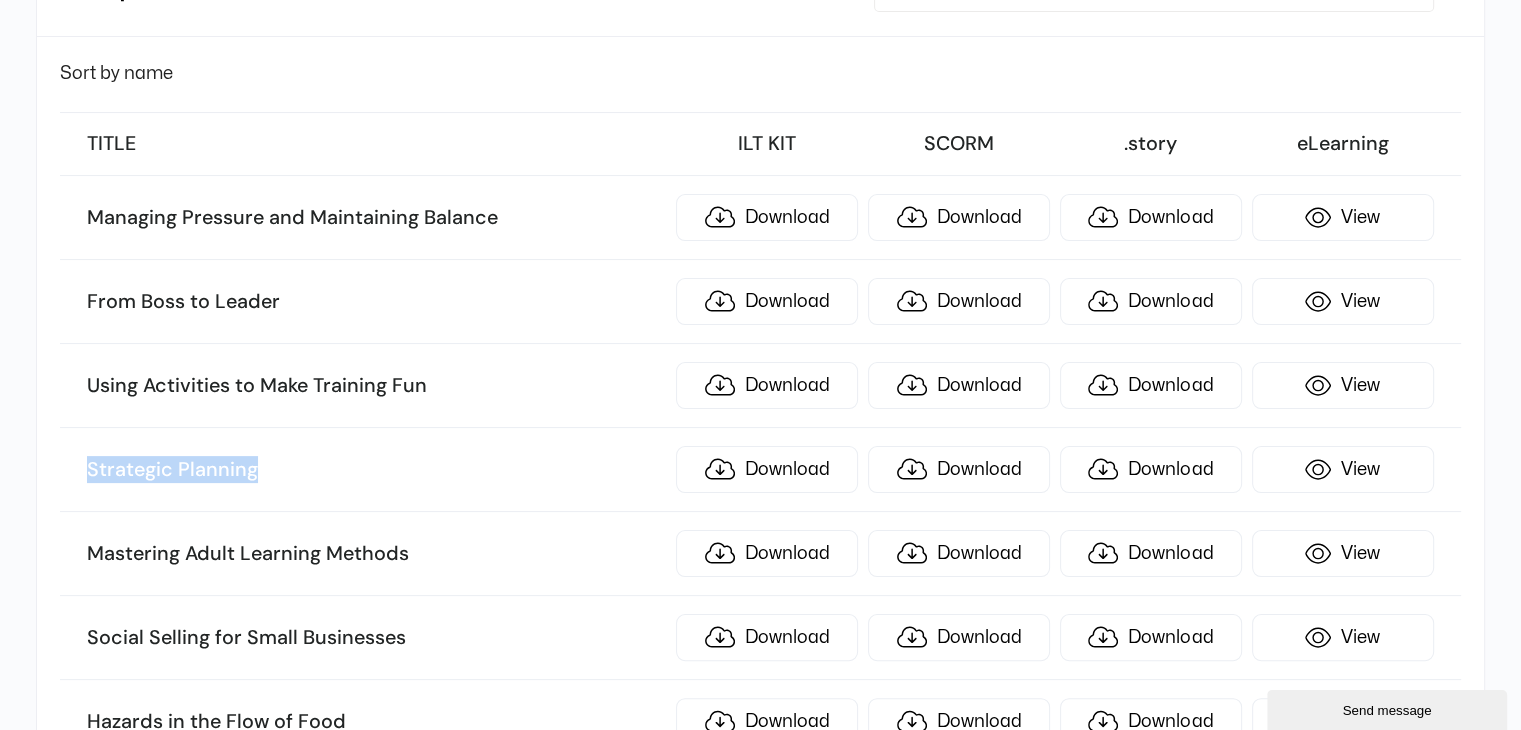 drag, startPoint x: 293, startPoint y: 461, endPoint x: 0, endPoint y: 454, distance: 293.08362 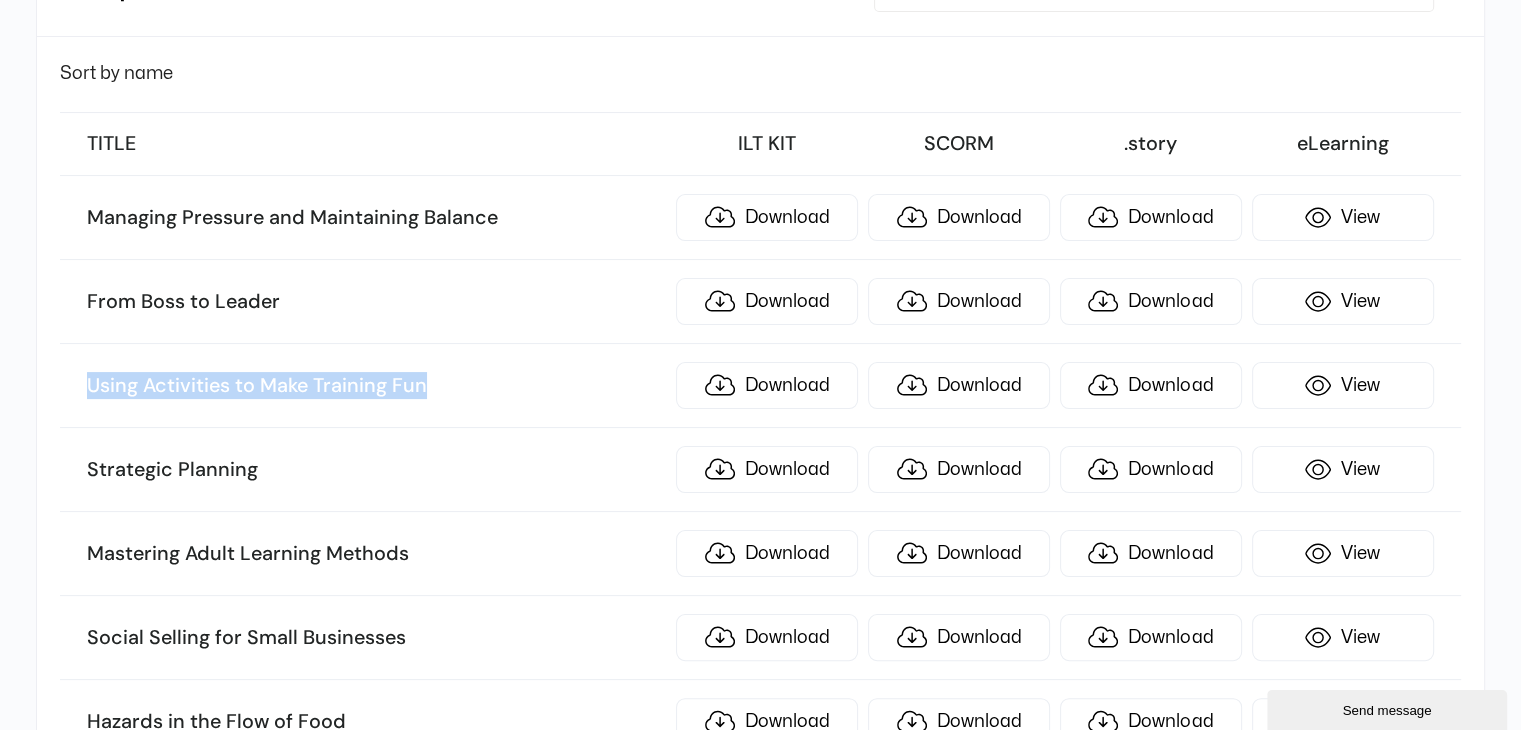 drag, startPoint x: 600, startPoint y: 394, endPoint x: 54, endPoint y: 353, distance: 547.53723 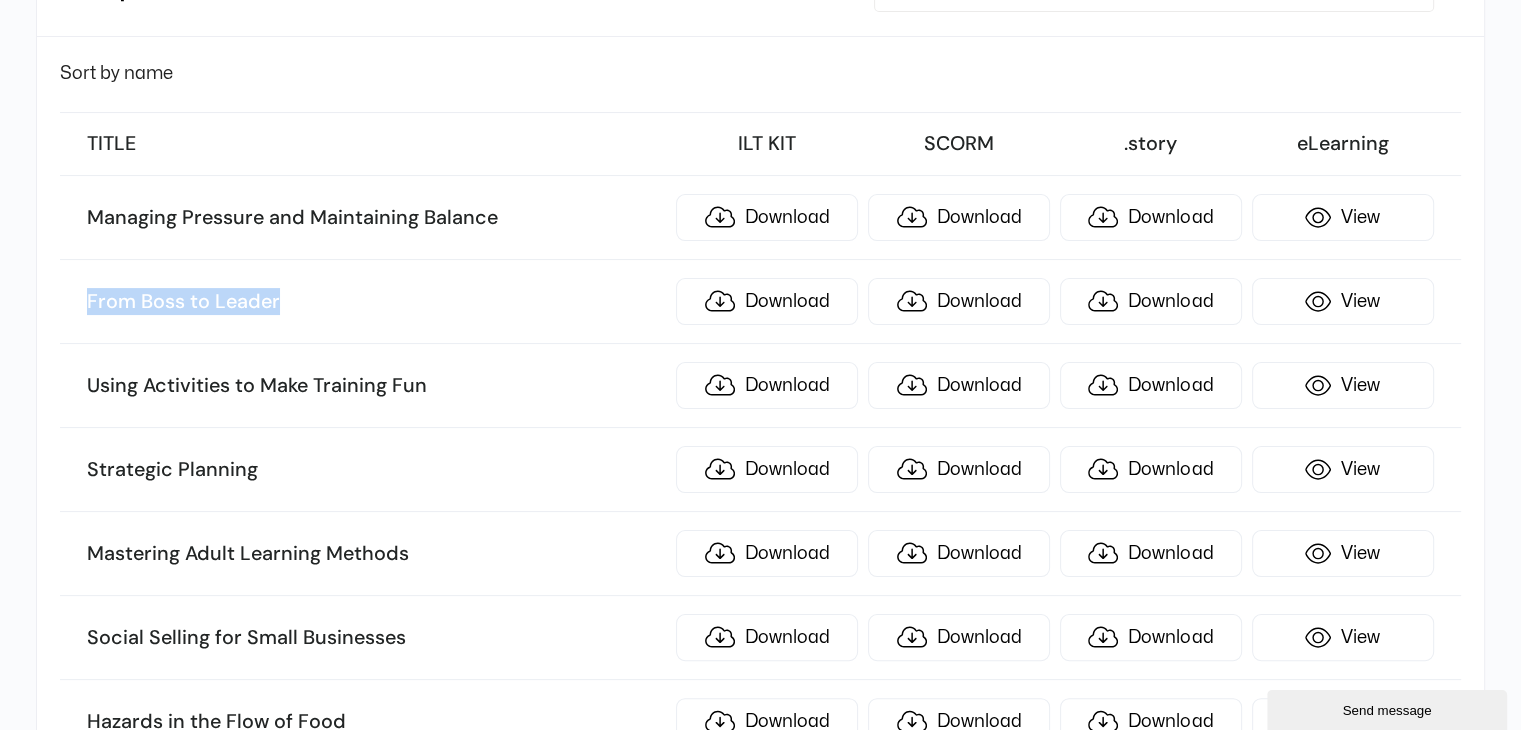 drag, startPoint x: 435, startPoint y: 293, endPoint x: 75, endPoint y: 297, distance: 360.02222 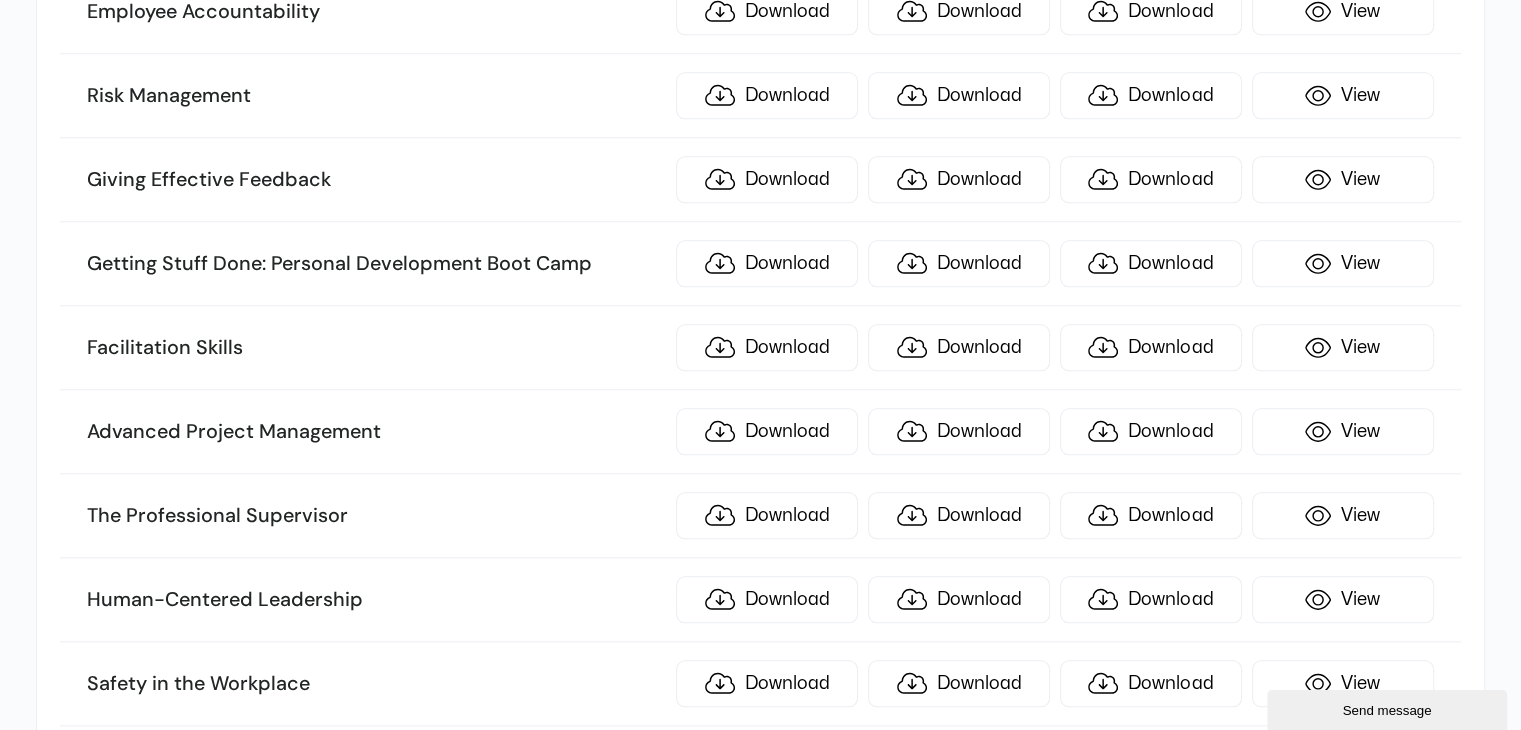 scroll, scrollTop: 1900, scrollLeft: 0, axis: vertical 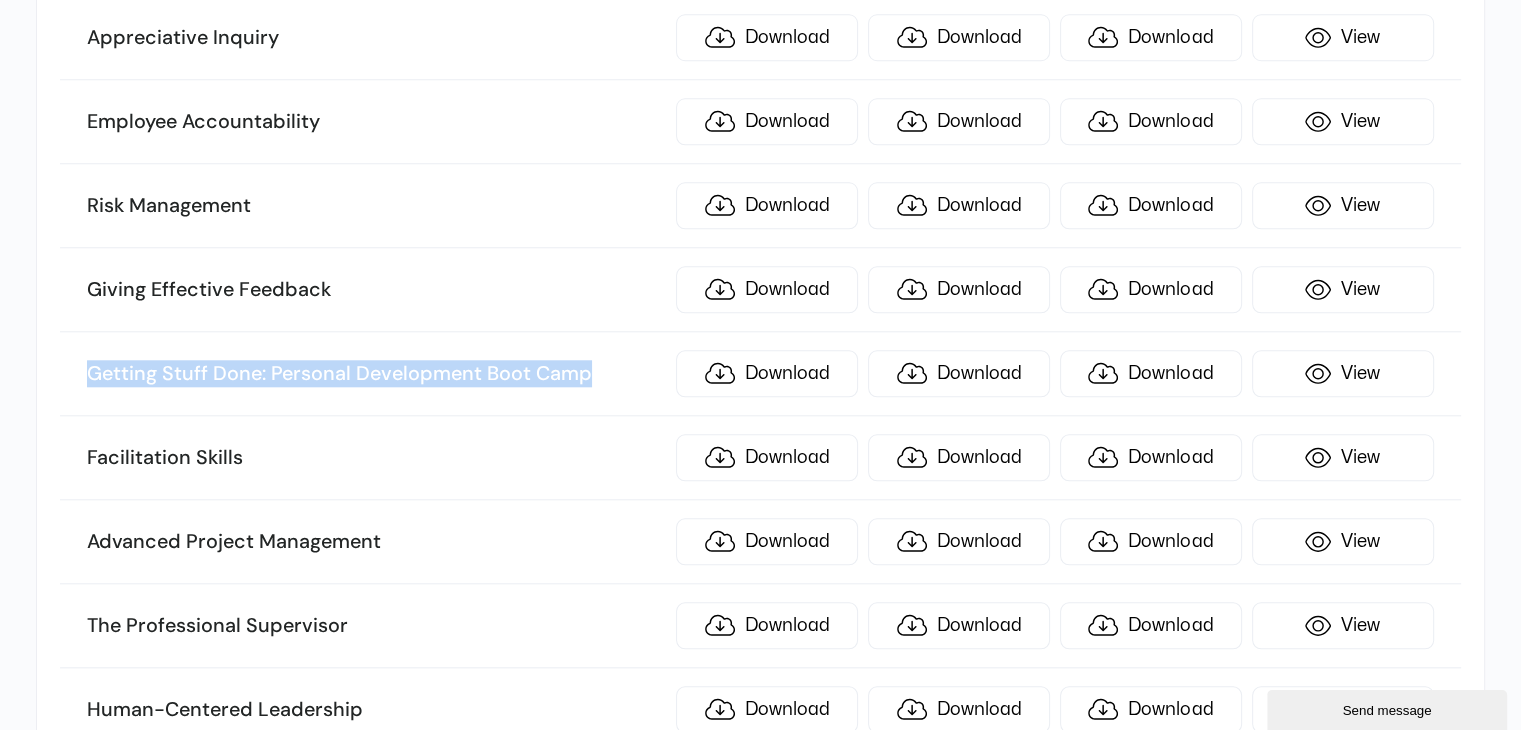 drag, startPoint x: 601, startPoint y: 361, endPoint x: 4, endPoint y: 377, distance: 597.21436 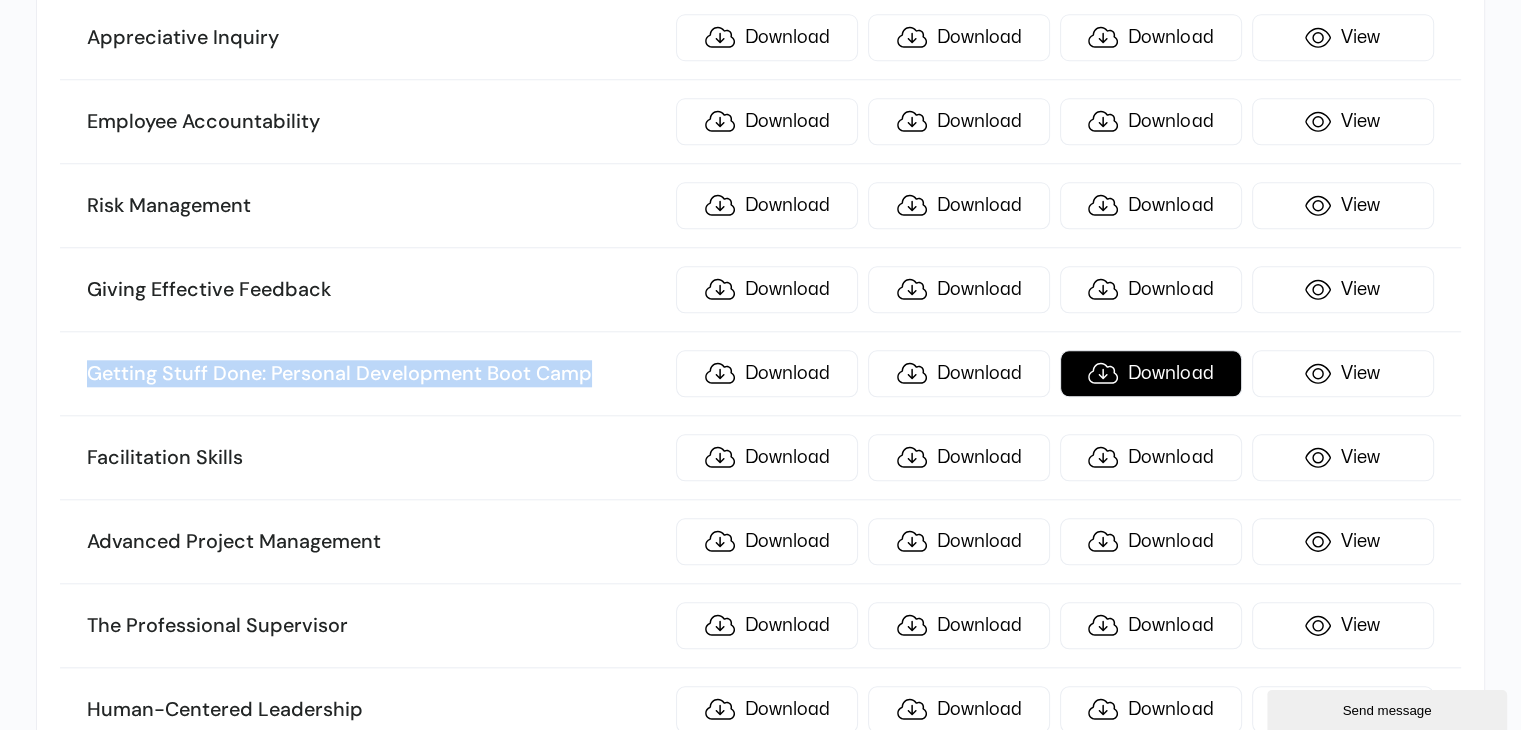 click on "Download" at bounding box center [1151, 373] 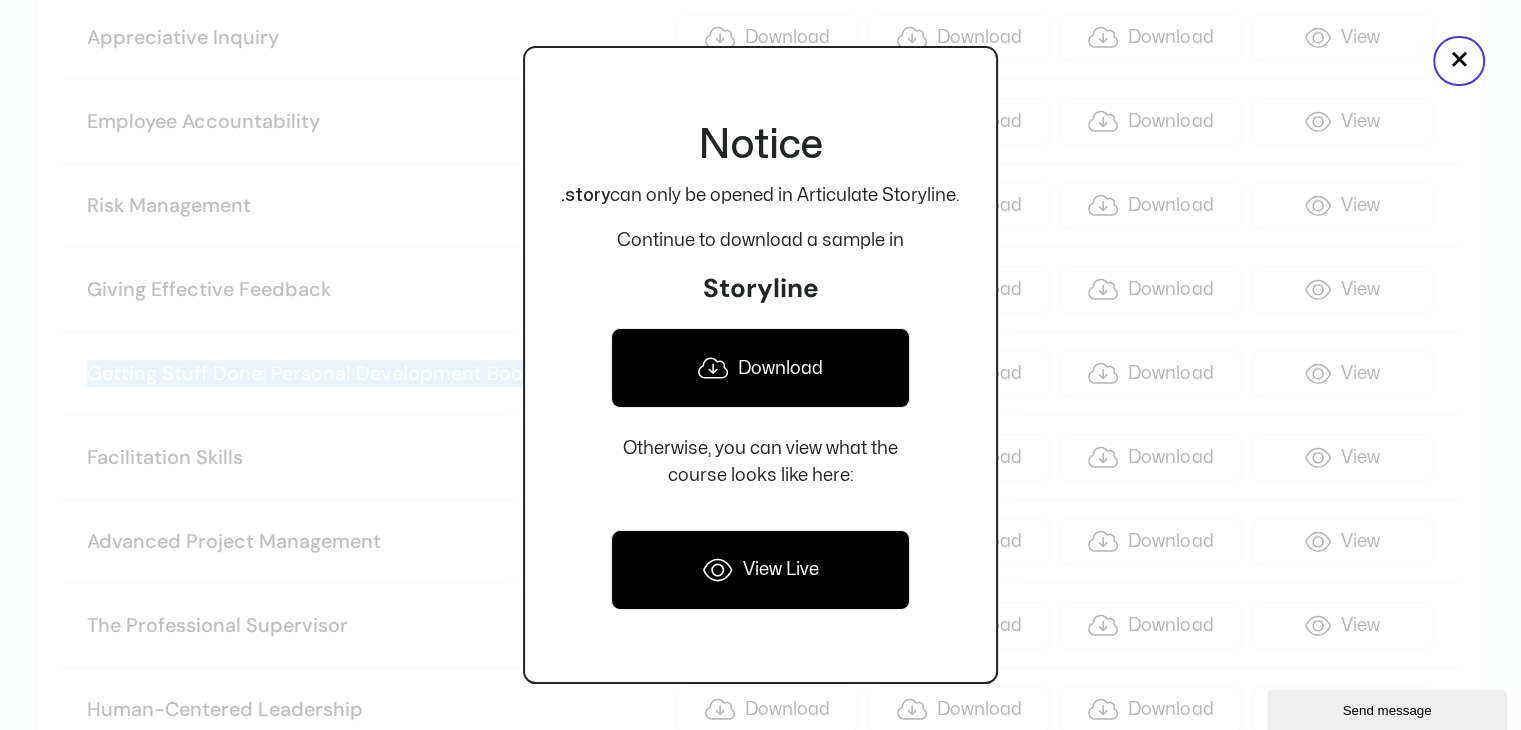 click on "Download" at bounding box center (760, 368) 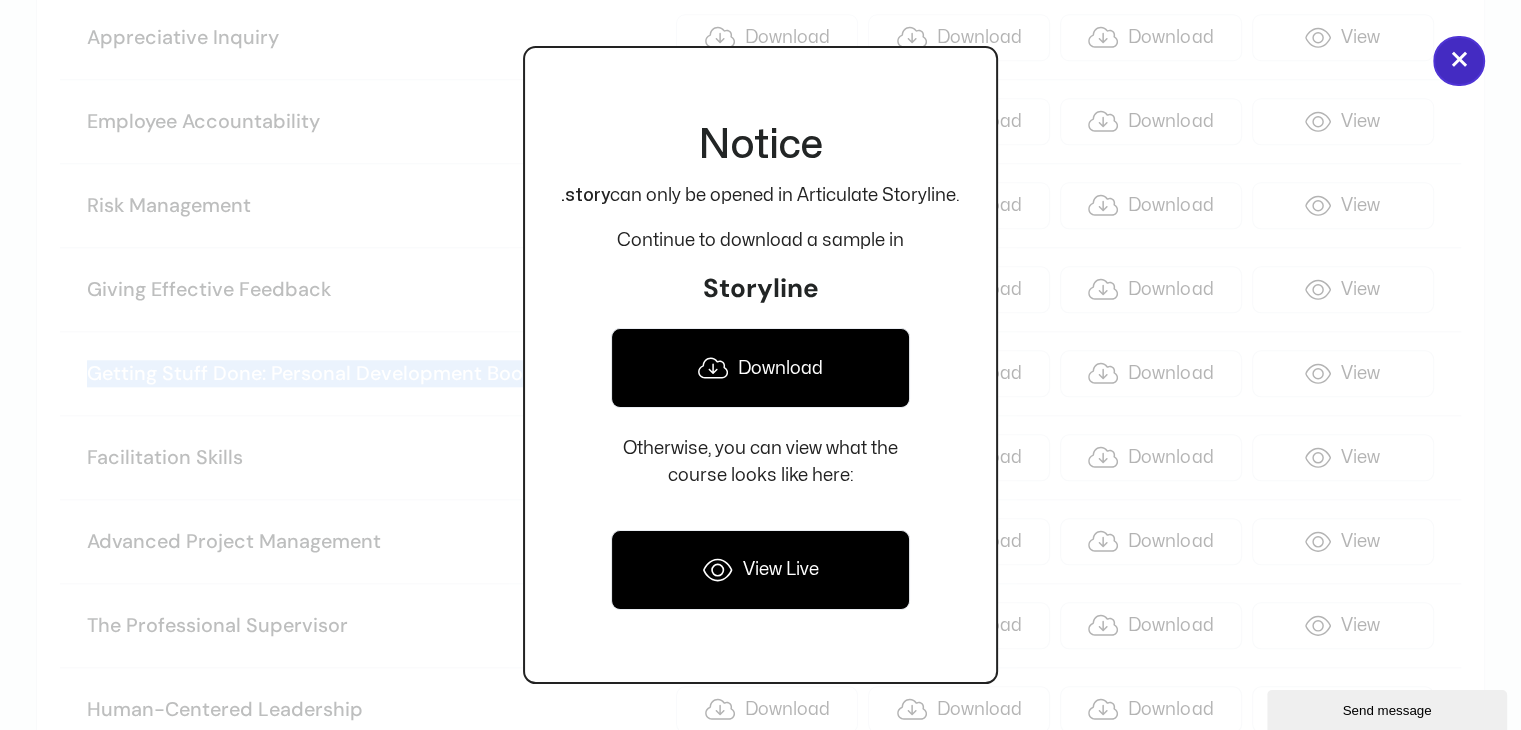 click on "×" at bounding box center (1459, 61) 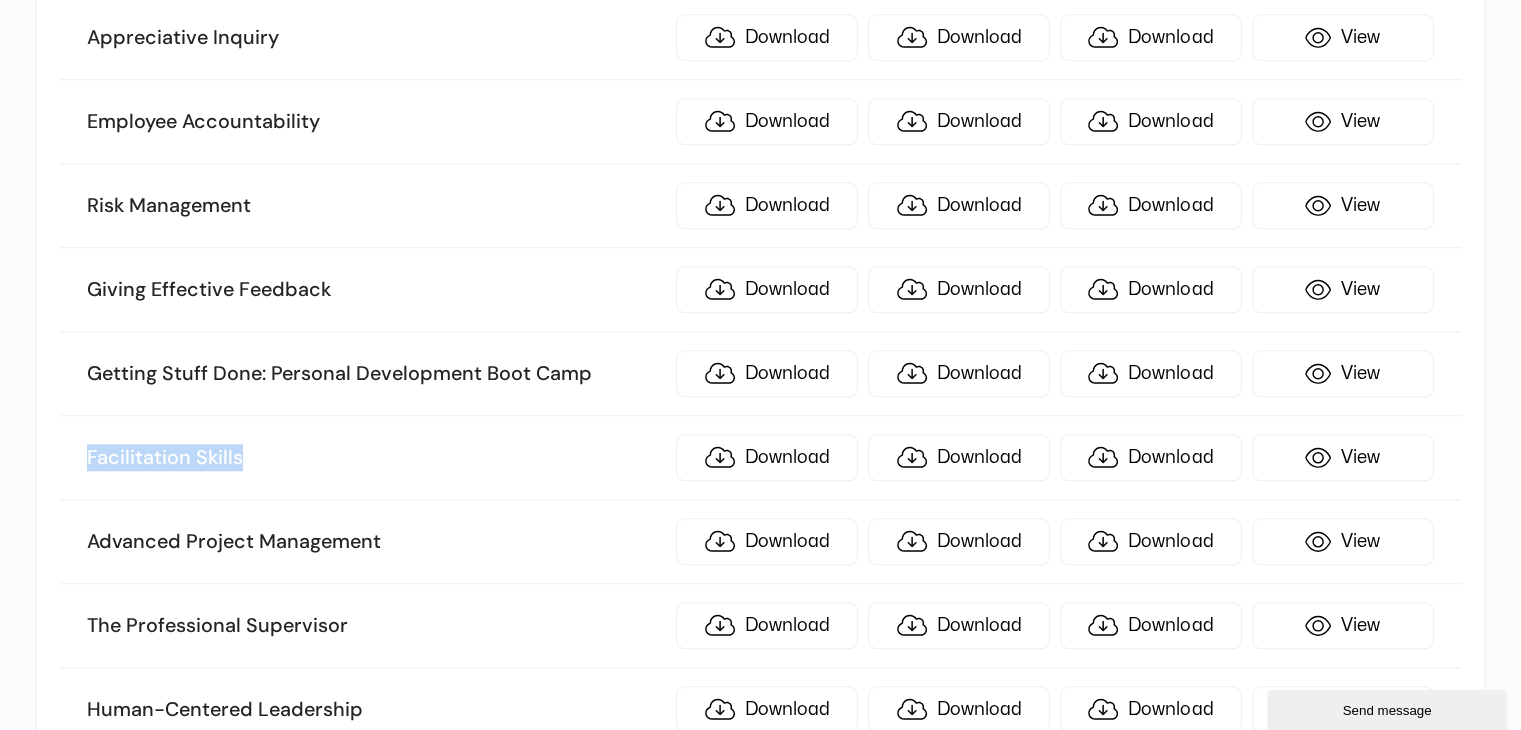 drag, startPoint x: 279, startPoint y: 435, endPoint x: 0, endPoint y: 436, distance: 279.0018 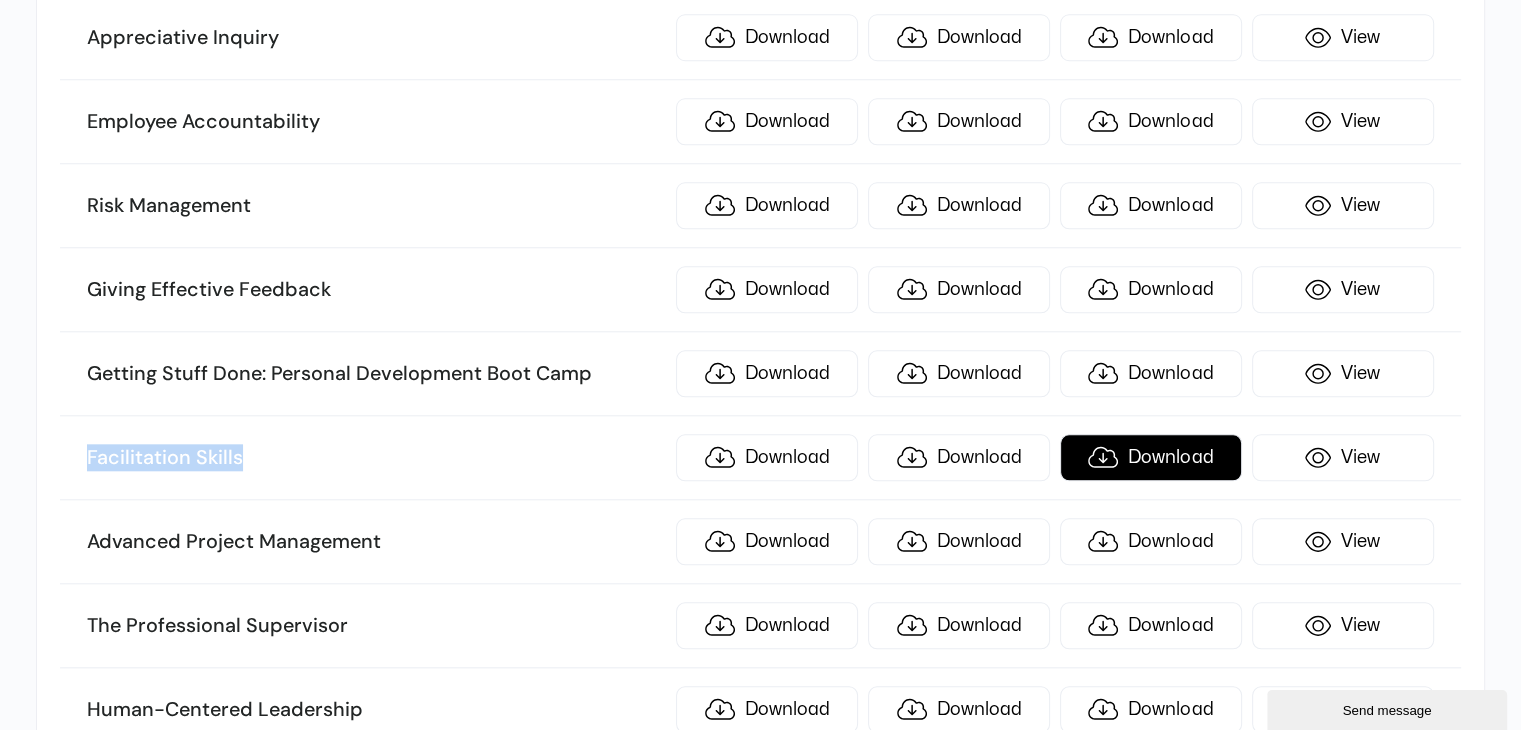 click on "Download" at bounding box center [1151, 457] 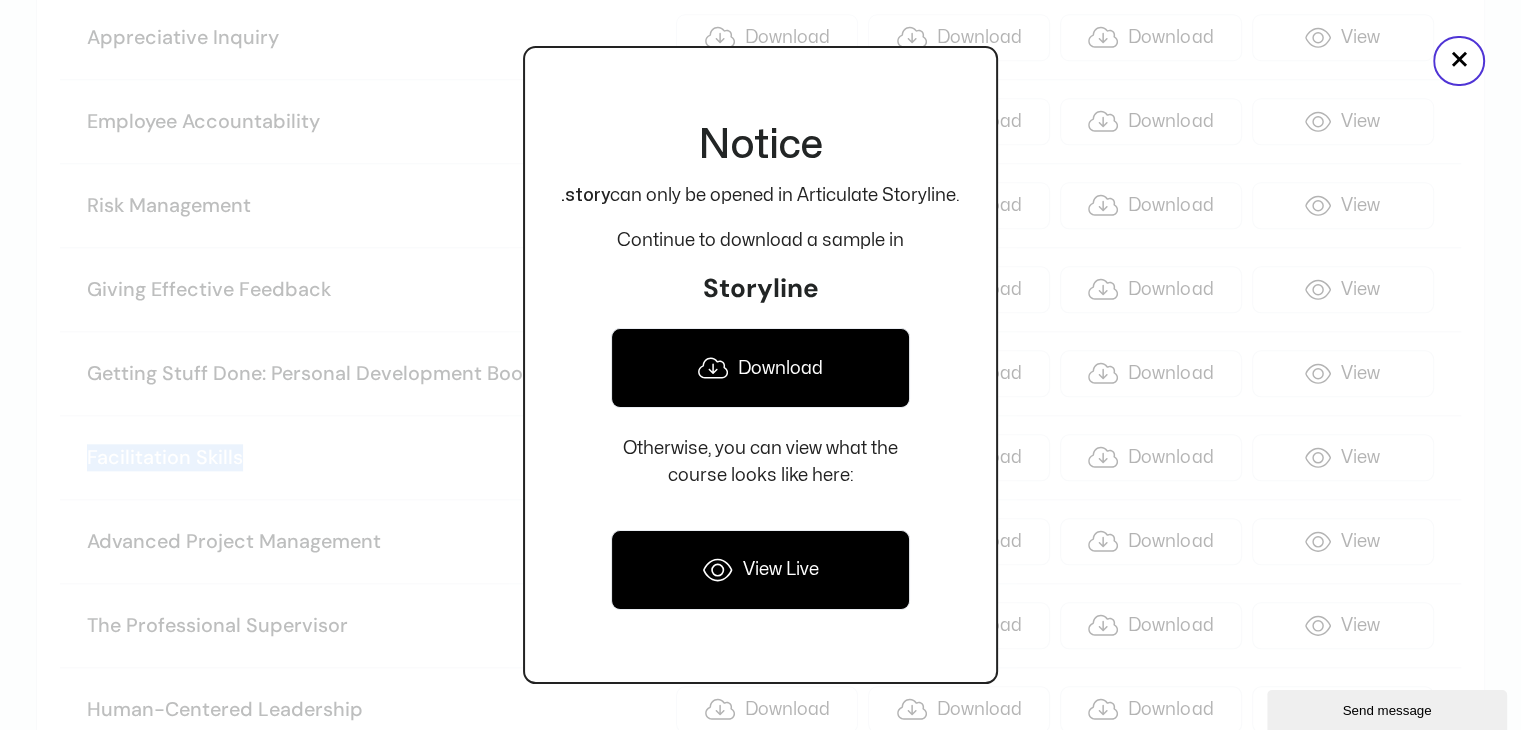 click on "Download" at bounding box center (760, 368) 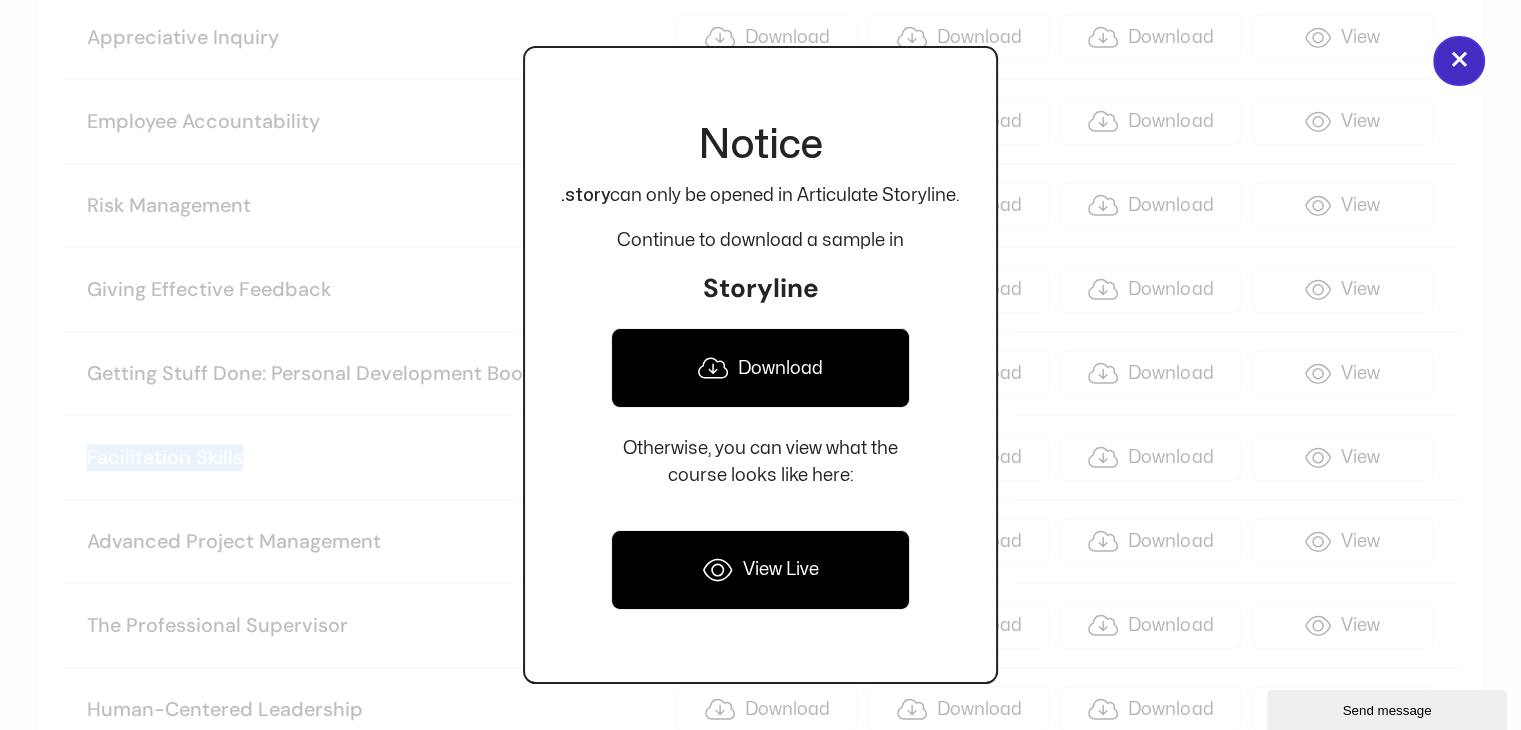 click on "×" at bounding box center (1459, 61) 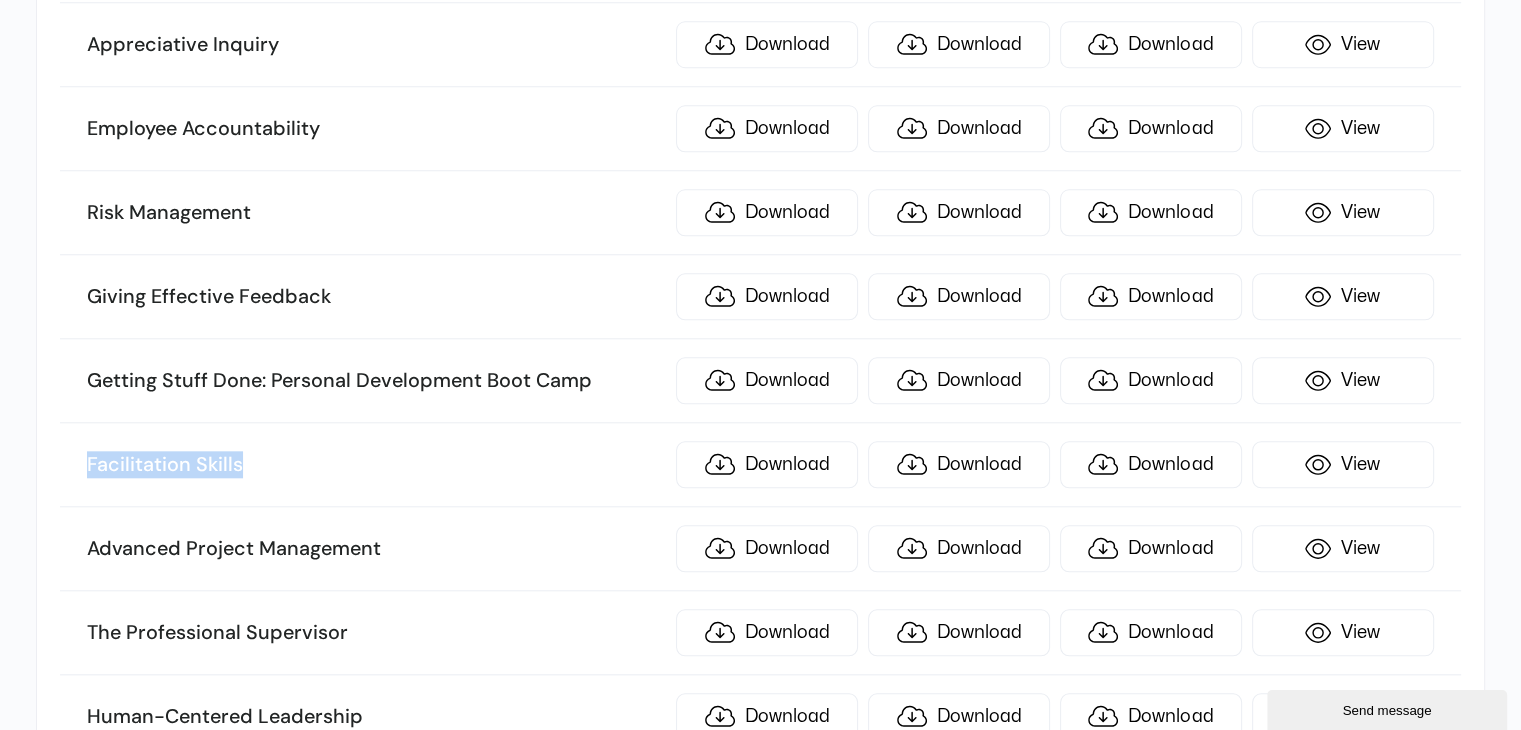 scroll, scrollTop: 1700, scrollLeft: 0, axis: vertical 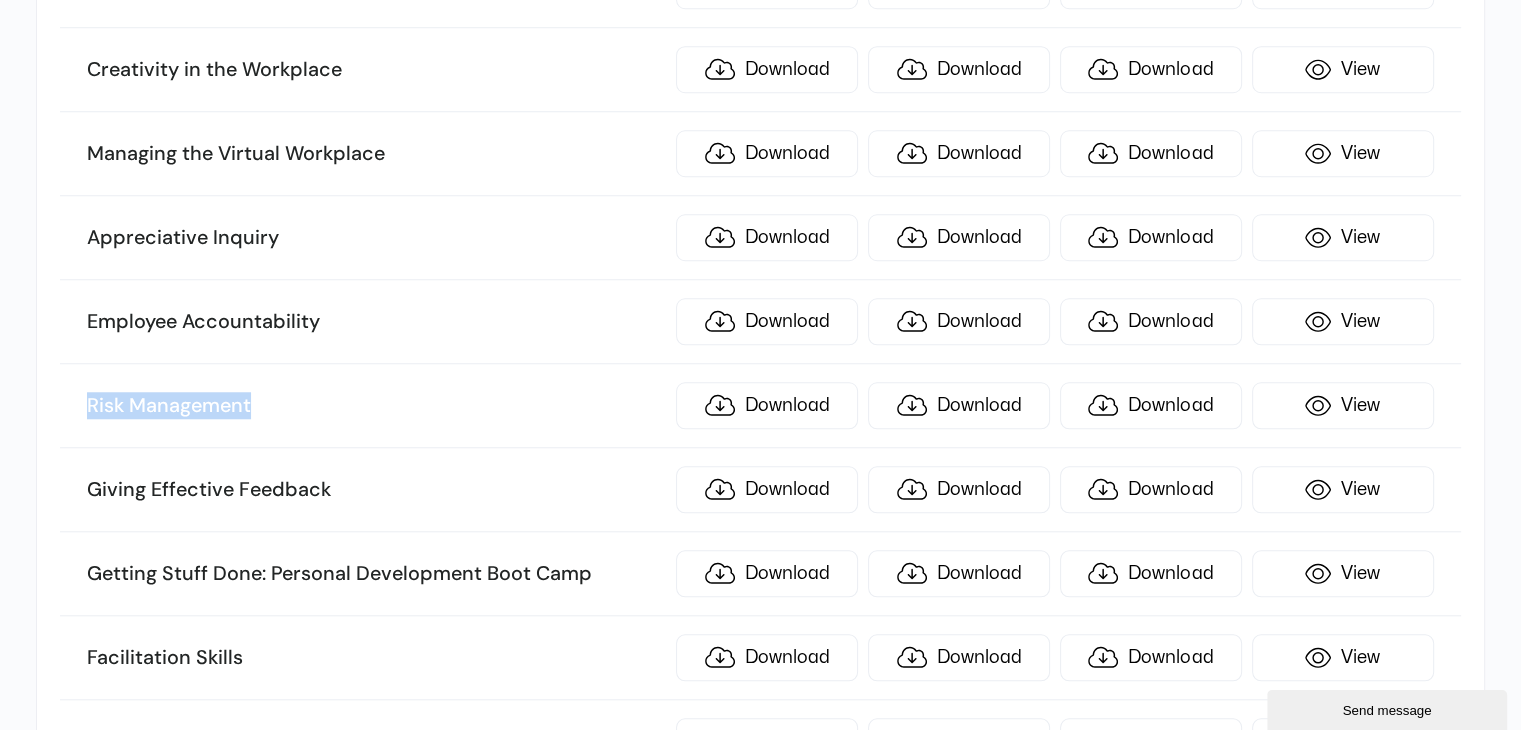 drag, startPoint x: 332, startPoint y: 401, endPoint x: 0, endPoint y: 364, distance: 334.0554 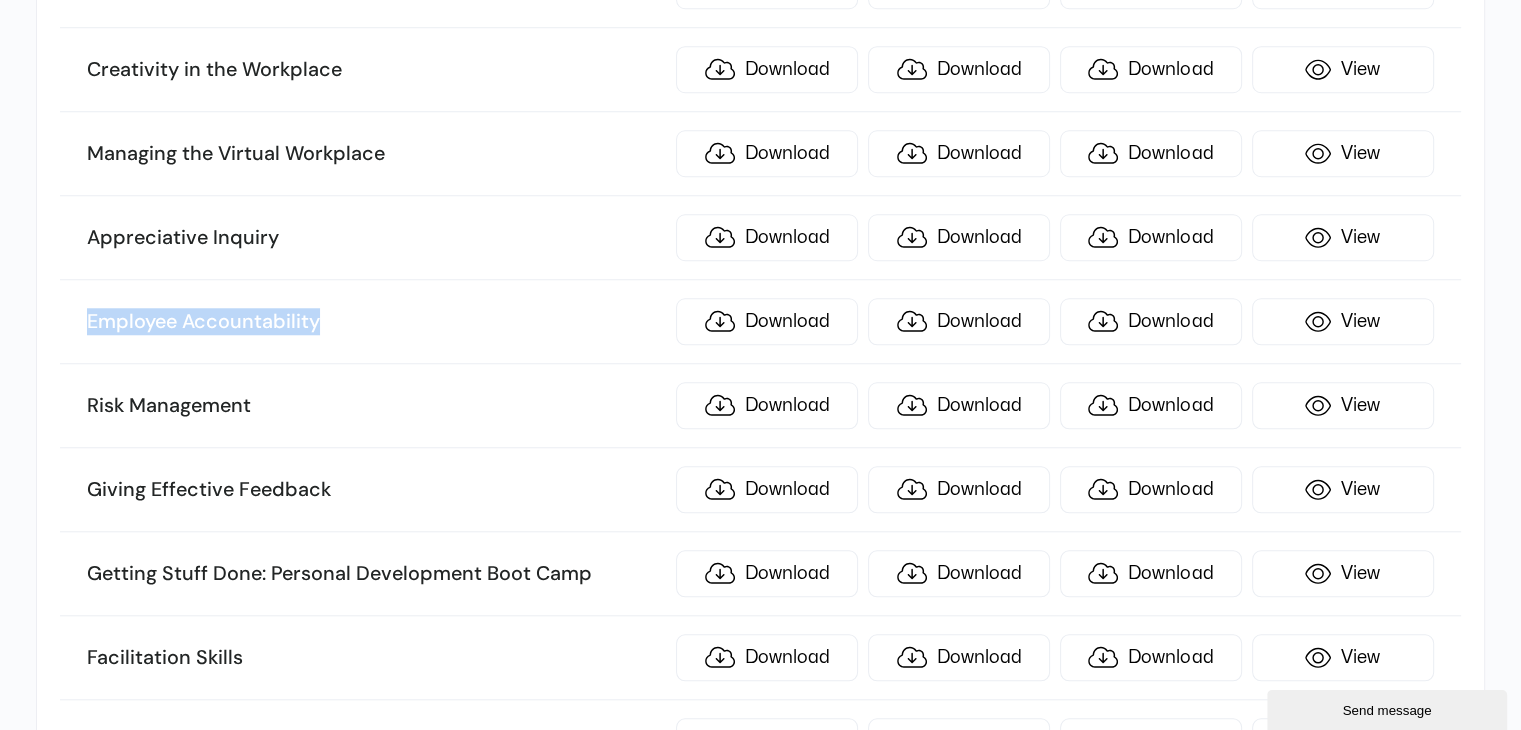 drag, startPoint x: 417, startPoint y: 305, endPoint x: 0, endPoint y: 315, distance: 417.11987 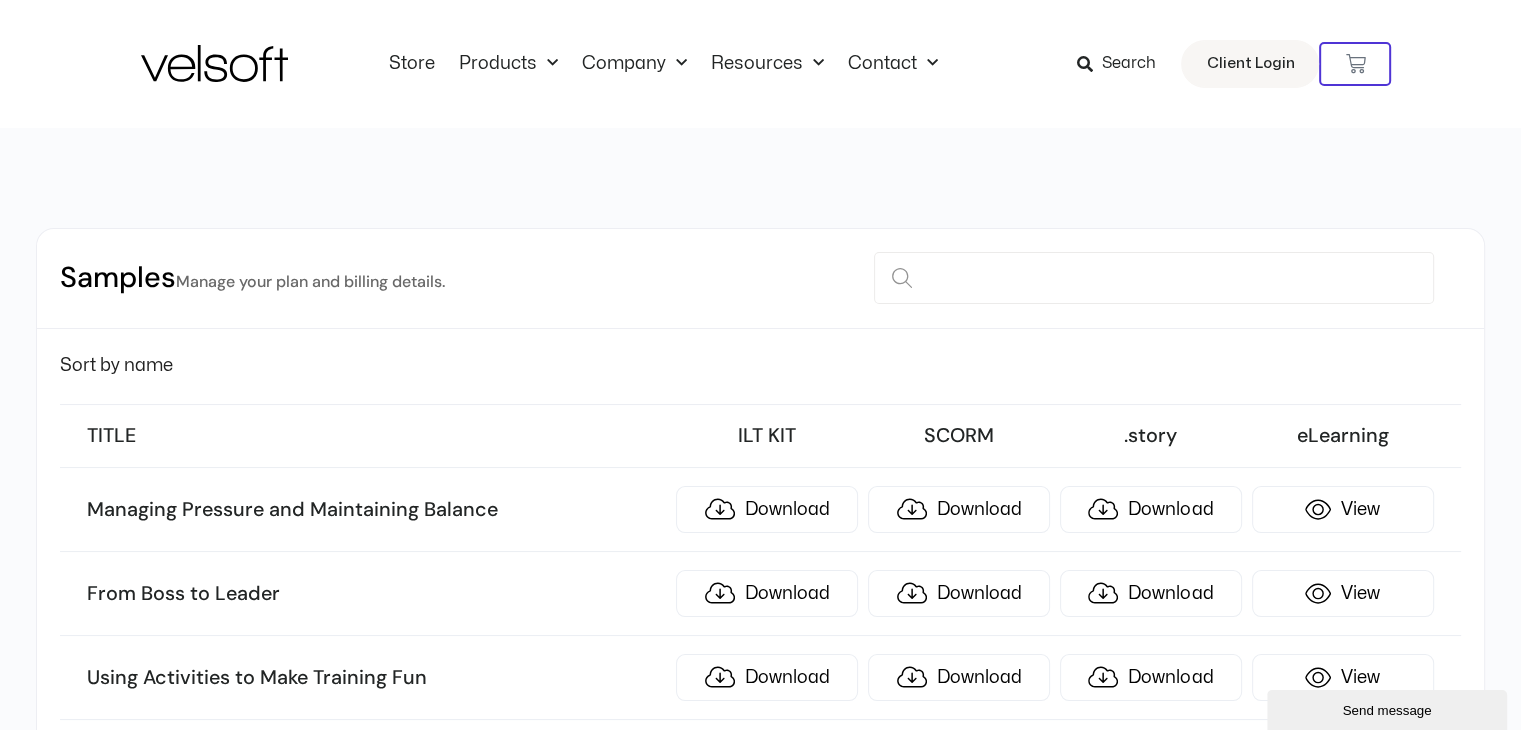 scroll, scrollTop: 476, scrollLeft: 0, axis: vertical 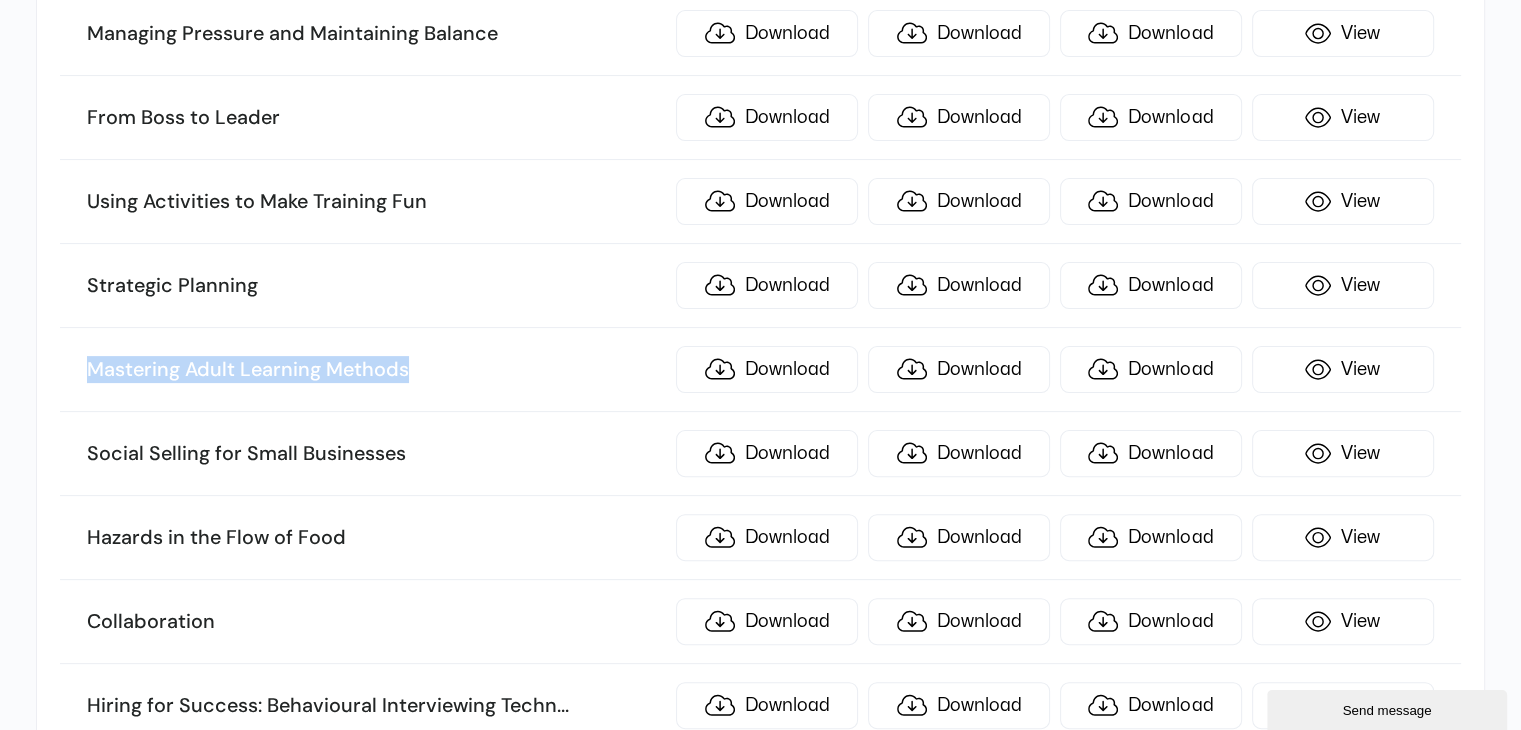 drag, startPoint x: 528, startPoint y: 359, endPoint x: 38, endPoint y: 361, distance: 490.0041 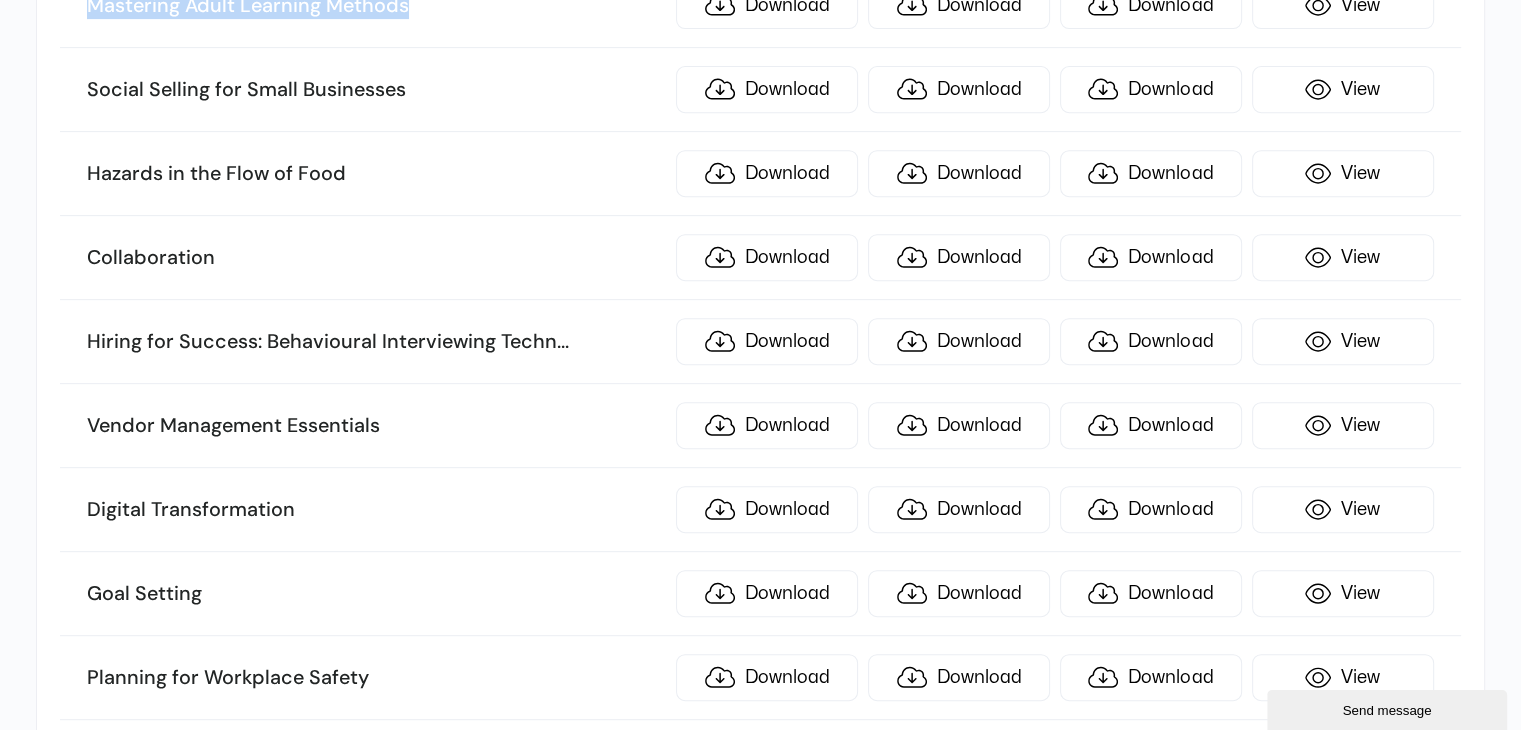 scroll, scrollTop: 876, scrollLeft: 0, axis: vertical 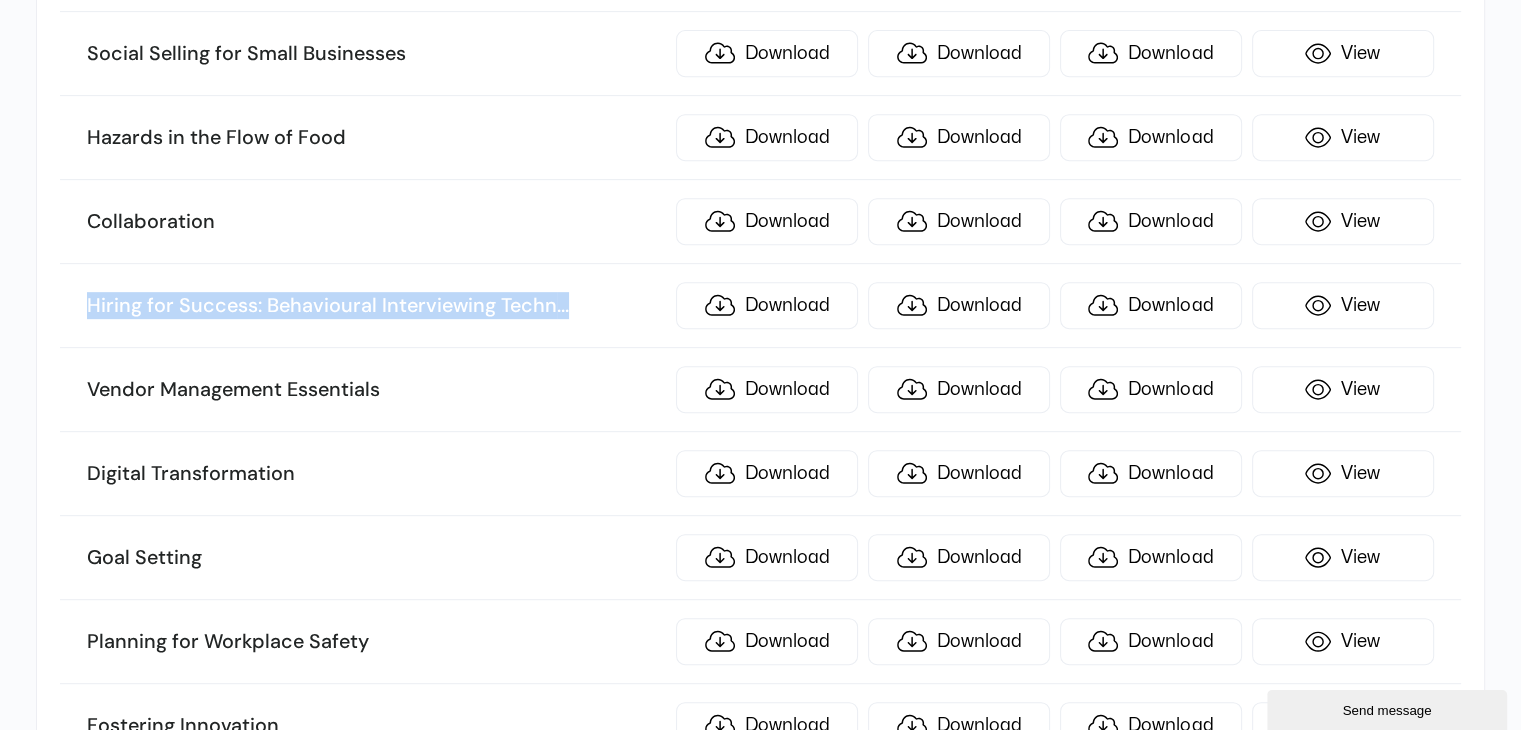 drag, startPoint x: 618, startPoint y: 317, endPoint x: 14, endPoint y: 332, distance: 604.1862 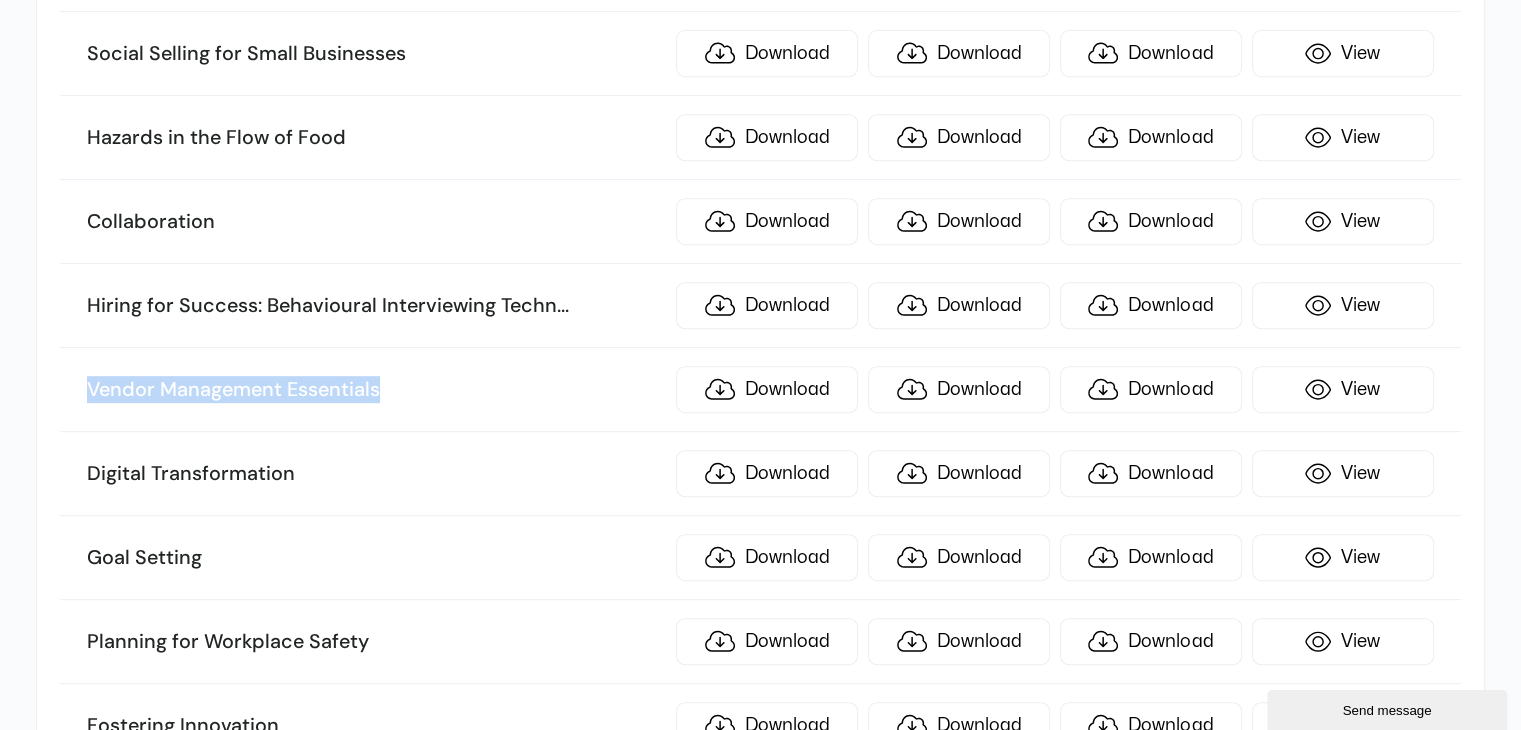 drag, startPoint x: 498, startPoint y: 376, endPoint x: 0, endPoint y: 390, distance: 498.19675 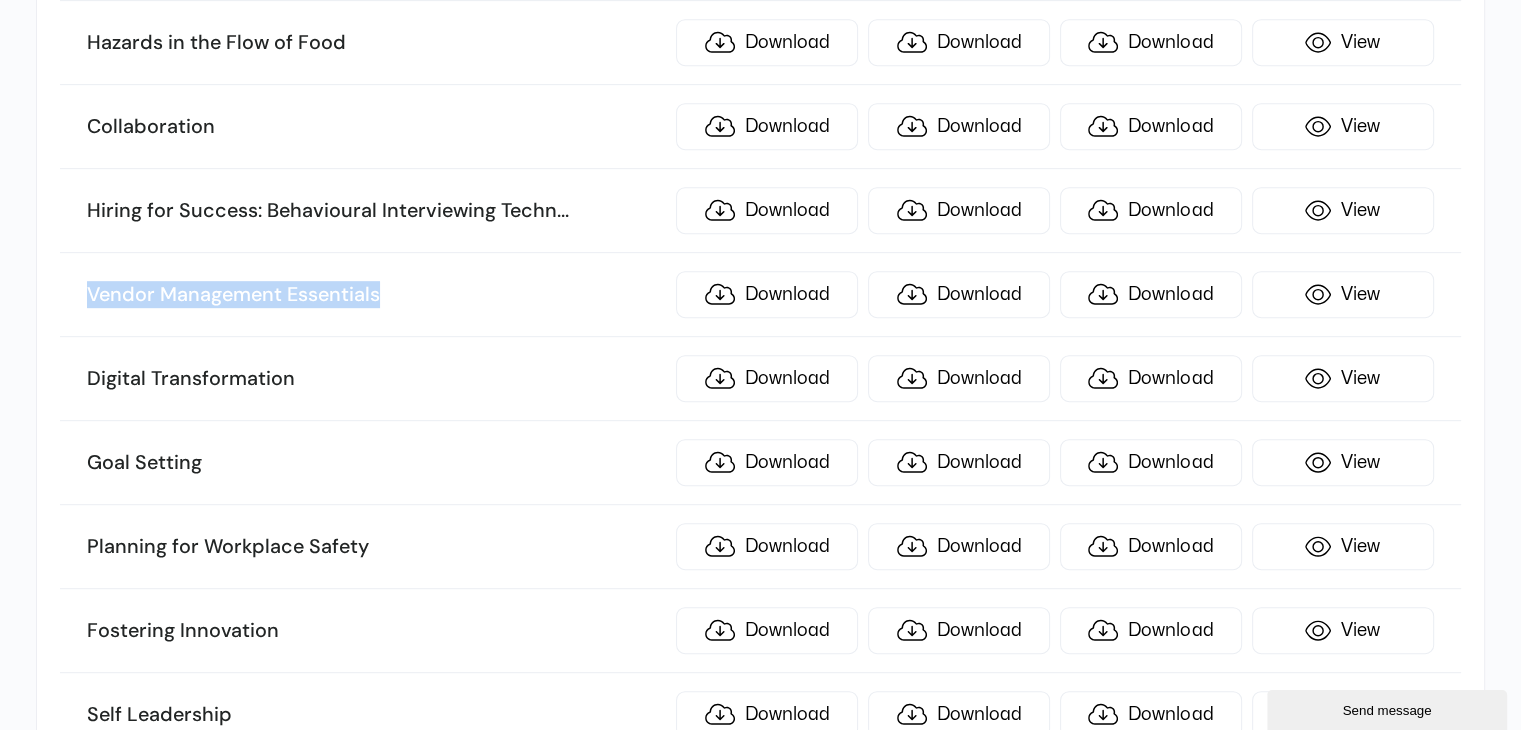 scroll, scrollTop: 1076, scrollLeft: 0, axis: vertical 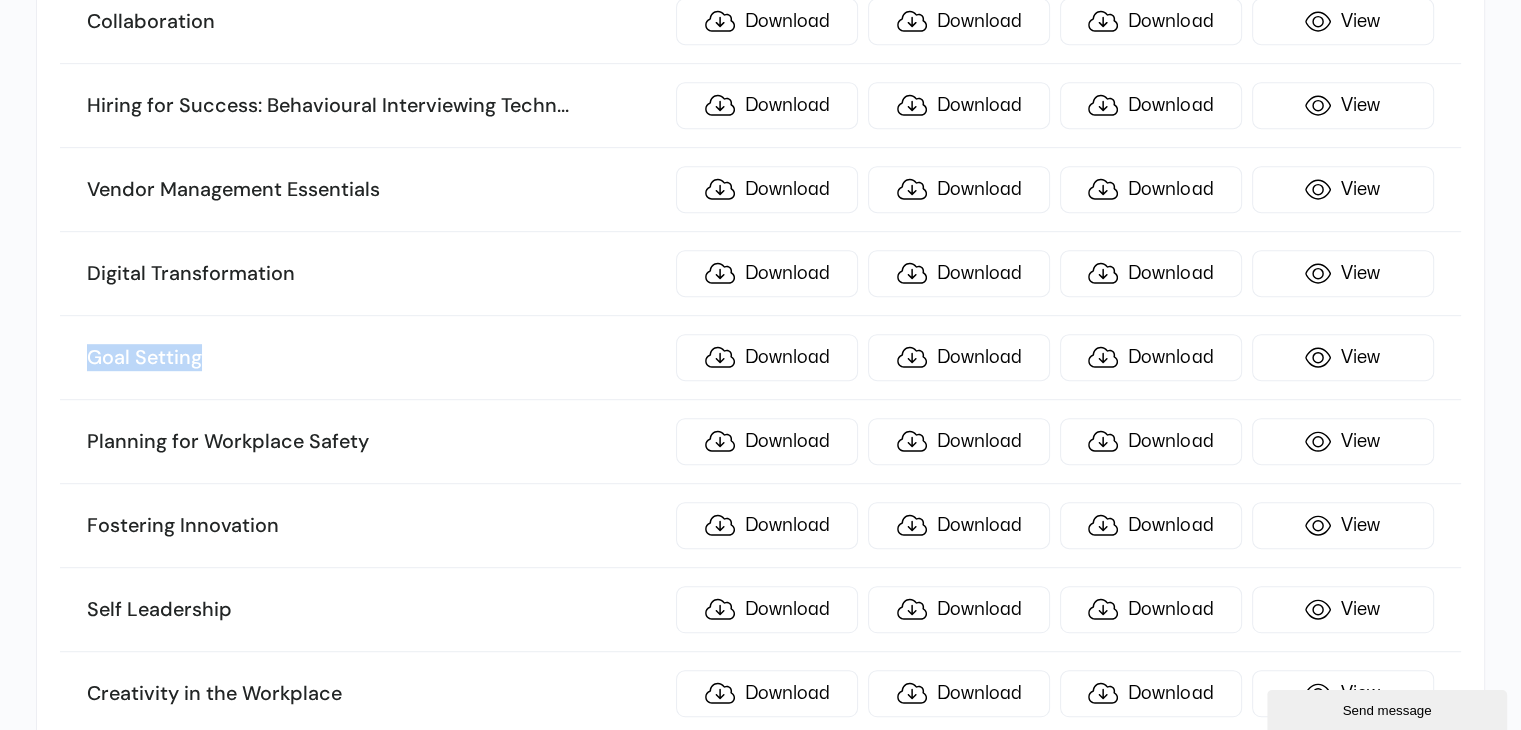 drag, startPoint x: 270, startPoint y: 342, endPoint x: 0, endPoint y: 343, distance: 270.00186 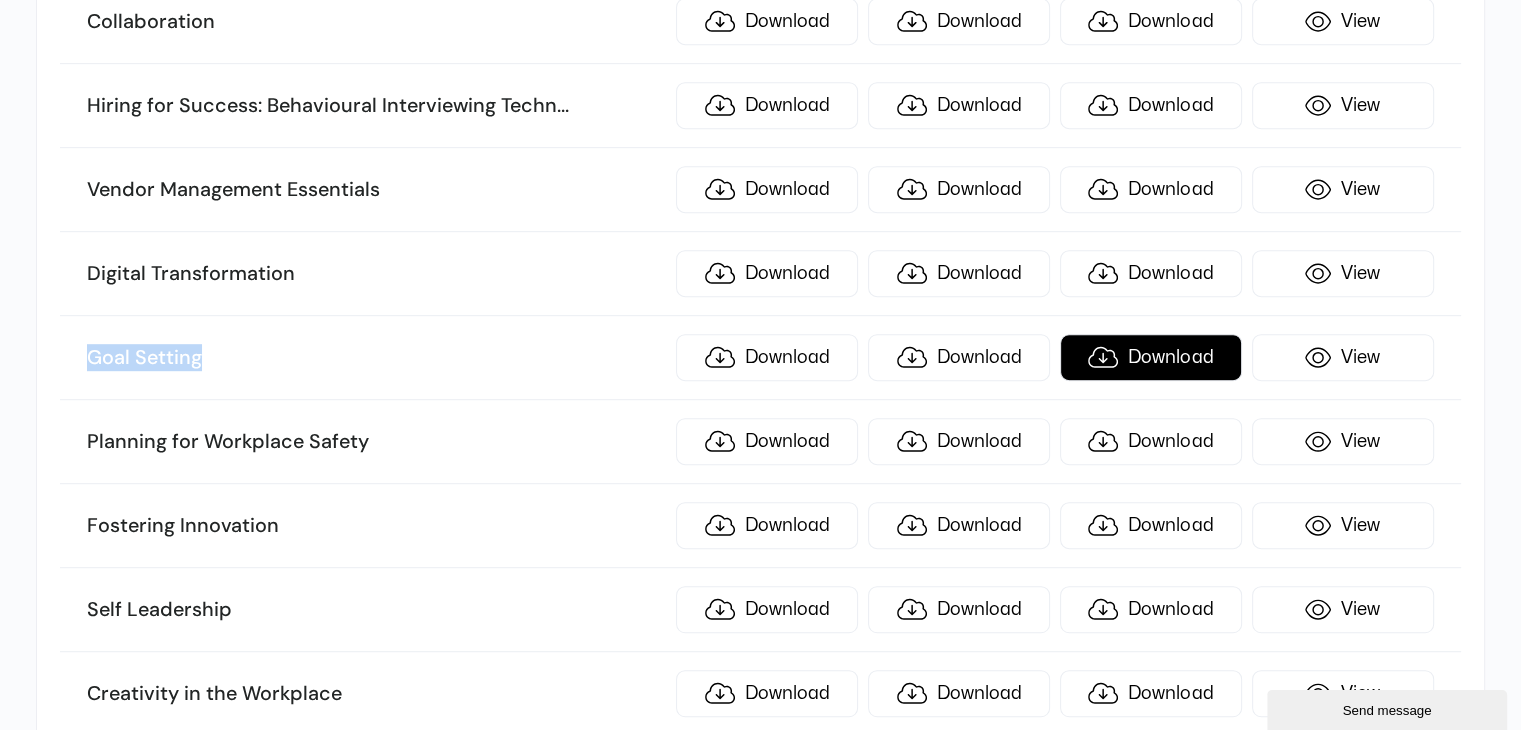 click on "Download" at bounding box center (1151, 357) 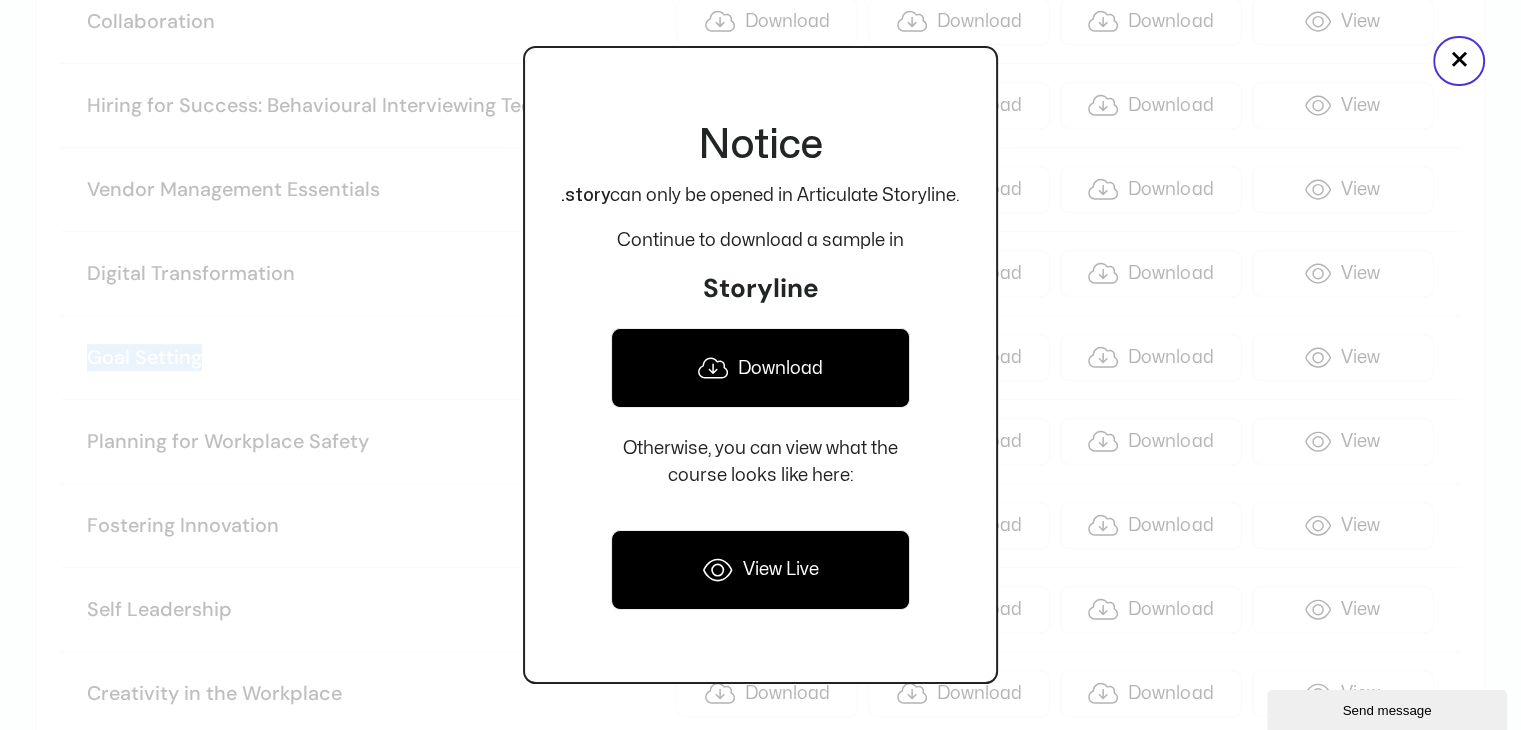 click 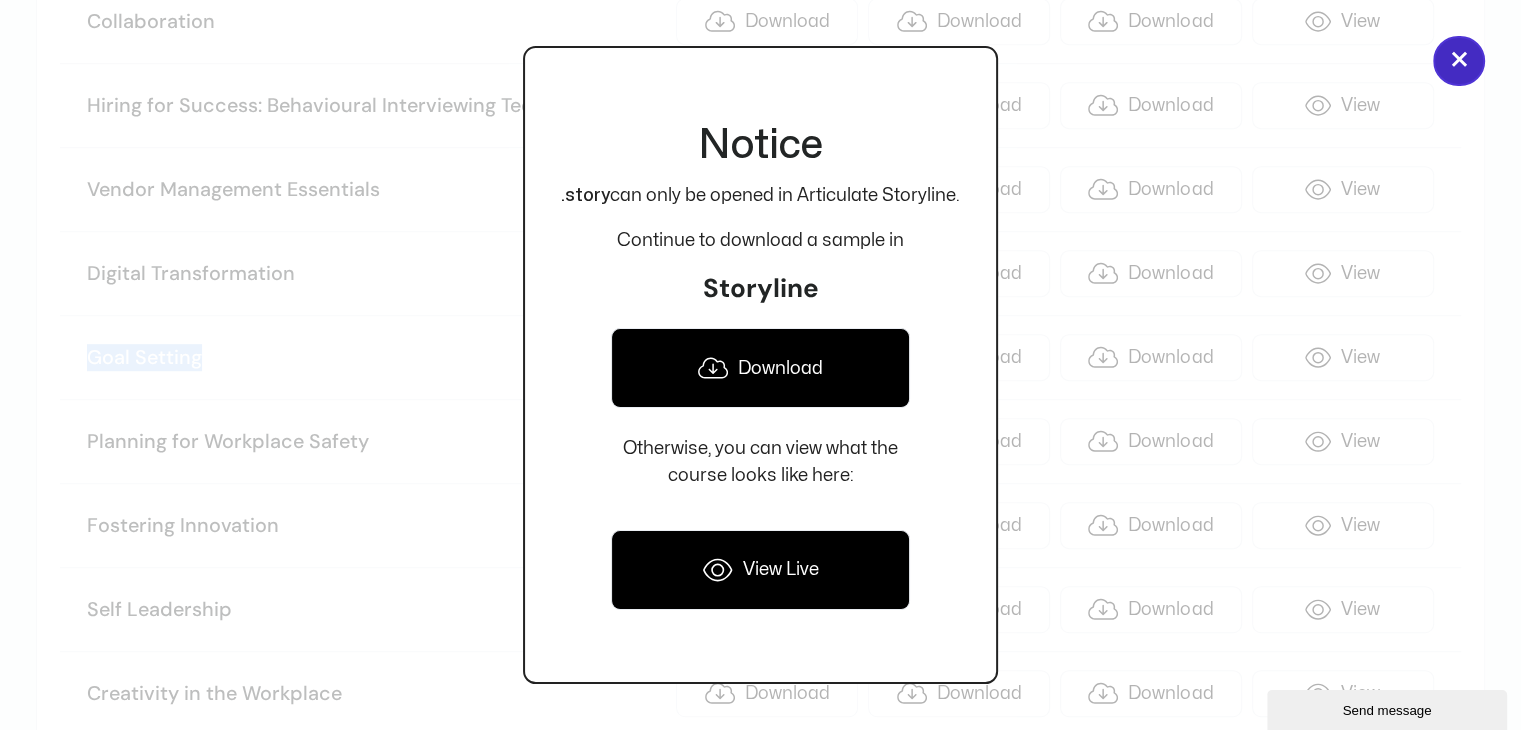 click on "×" at bounding box center (1459, 61) 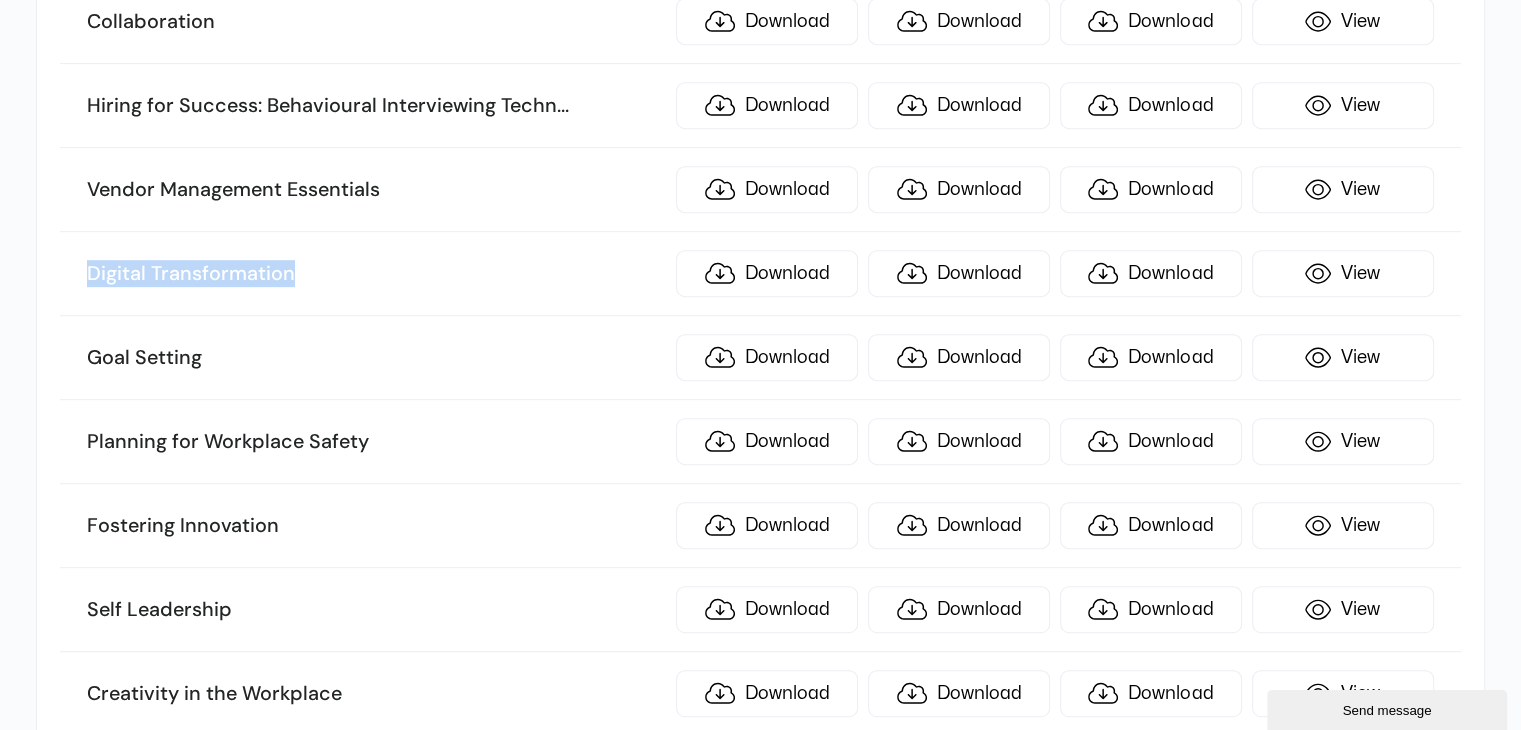 drag, startPoint x: 340, startPoint y: 255, endPoint x: 28, endPoint y: 278, distance: 312.84662 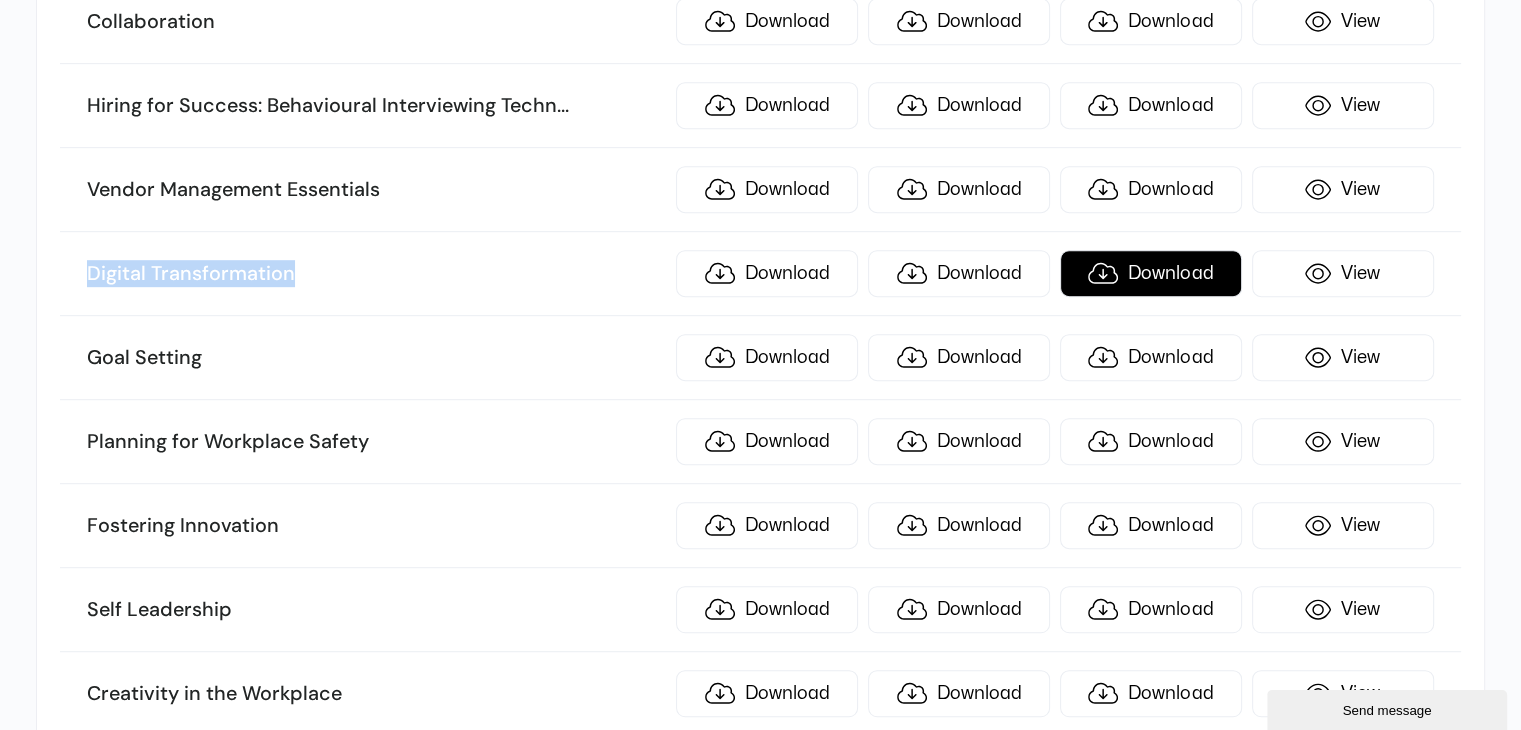 click on "Download" at bounding box center (1151, 273) 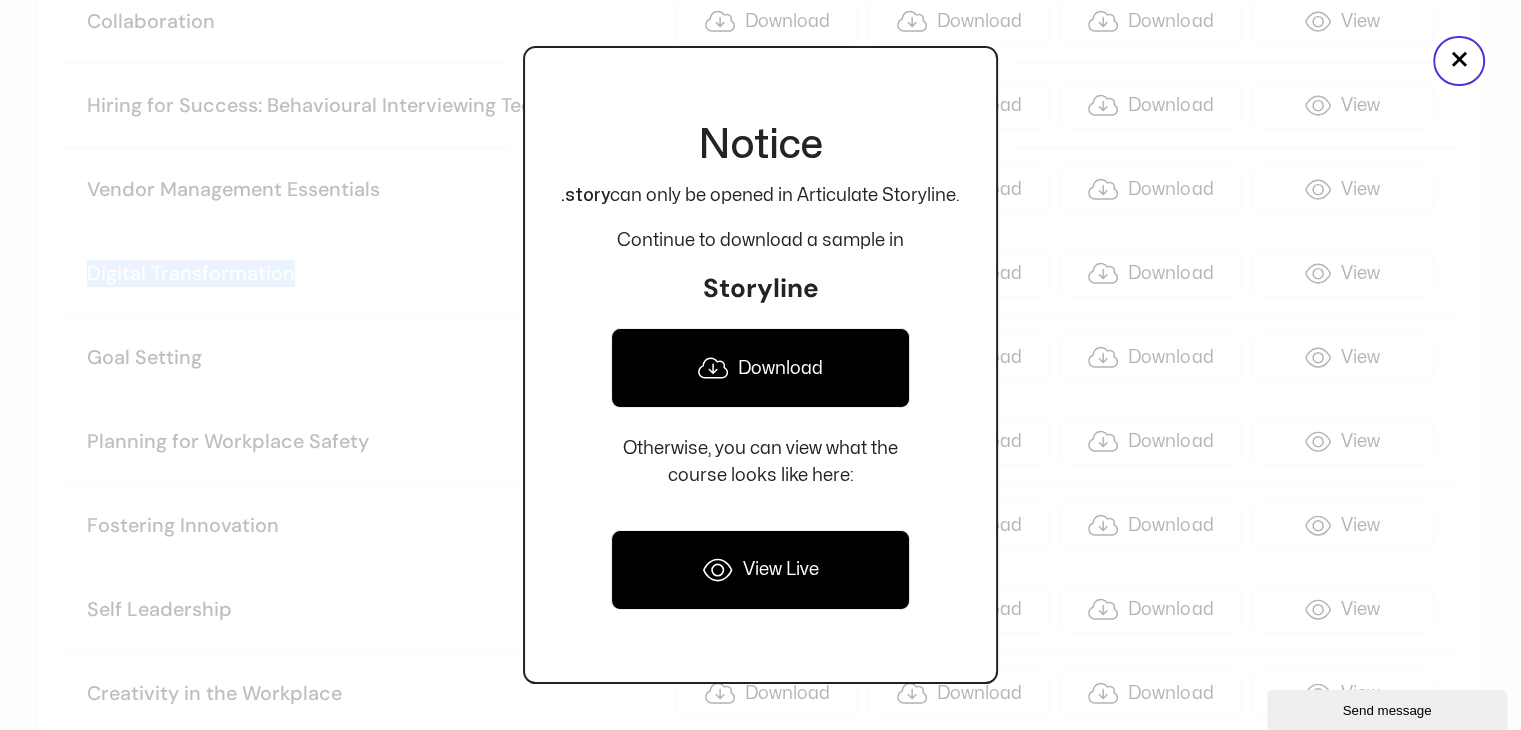 click on "Download" at bounding box center [760, 368] 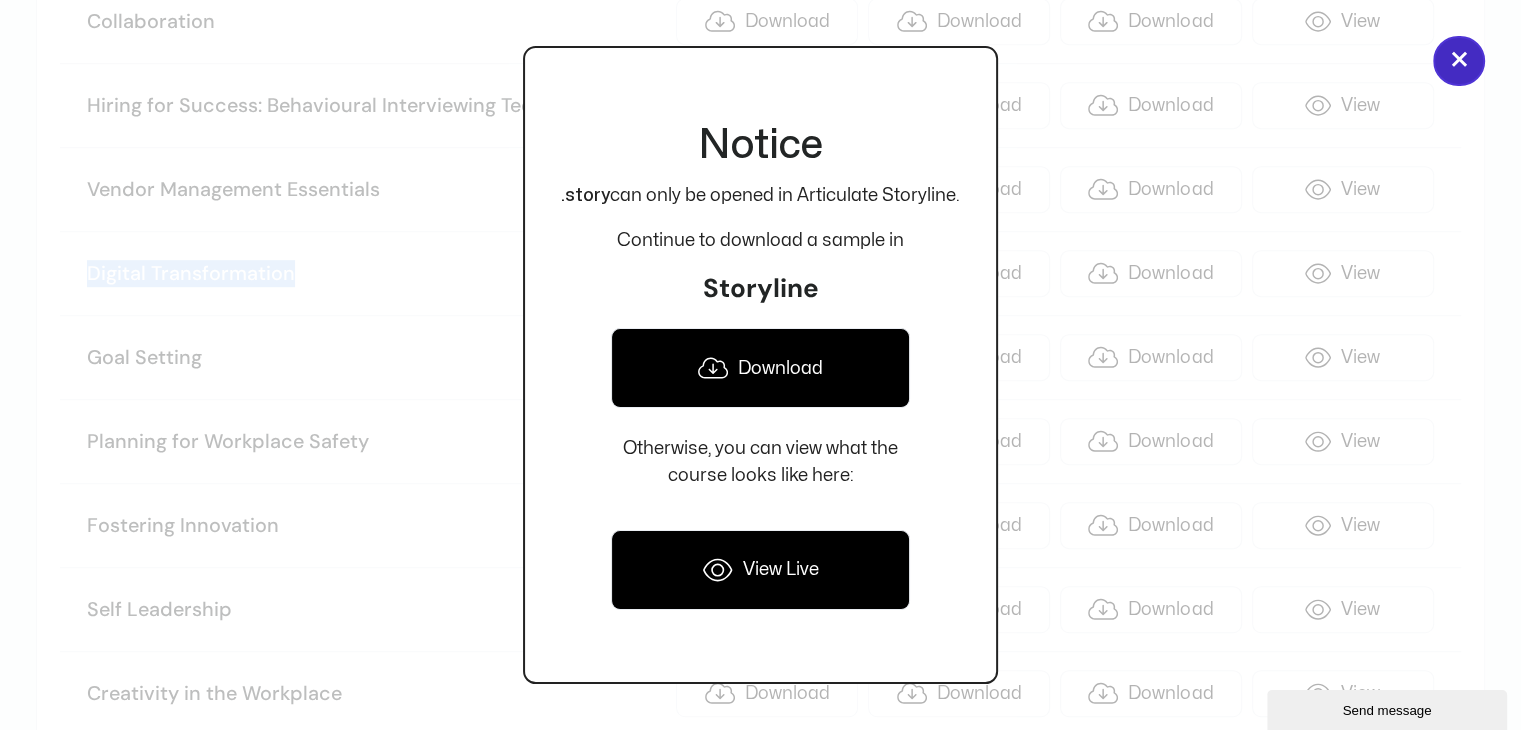 click on "×" at bounding box center [1459, 61] 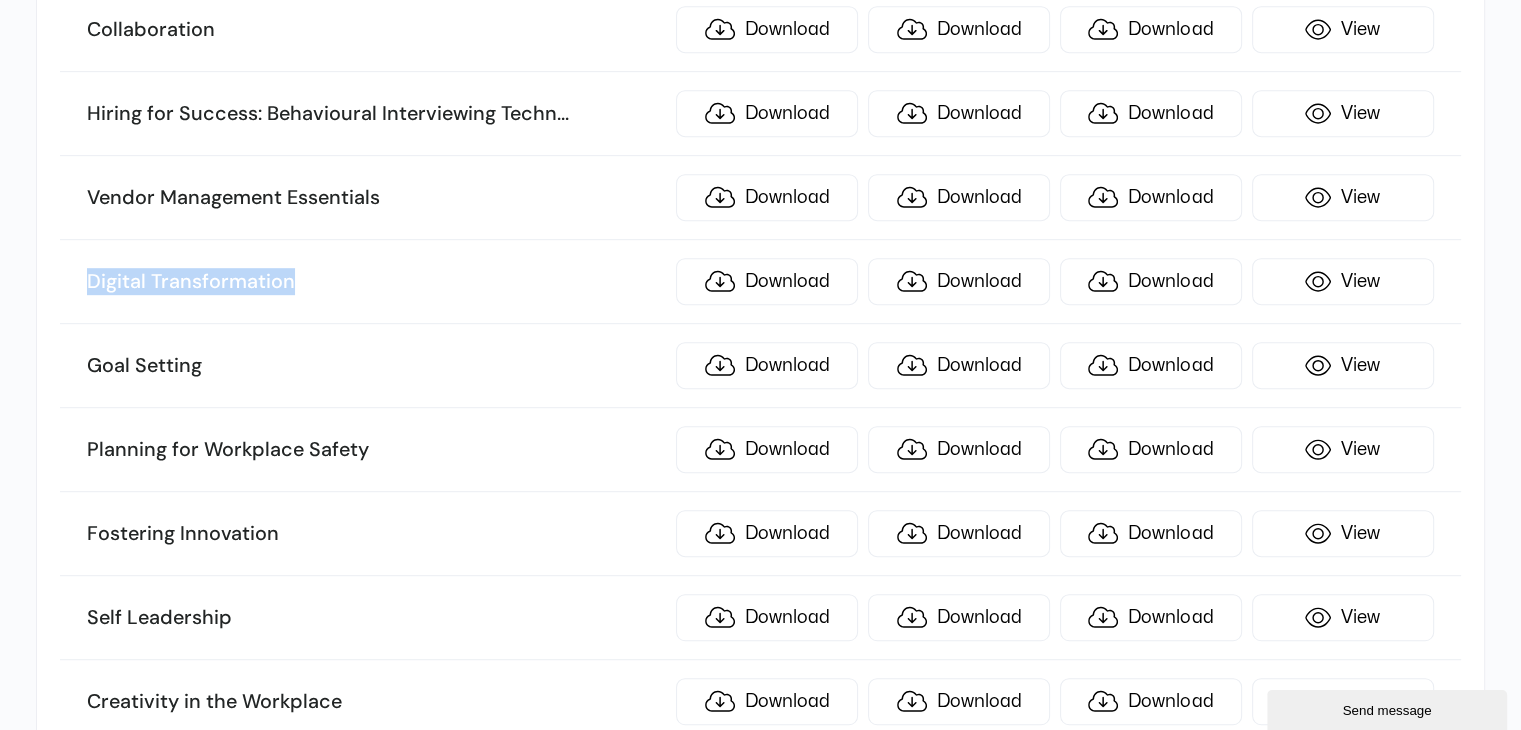 scroll, scrollTop: 976, scrollLeft: 0, axis: vertical 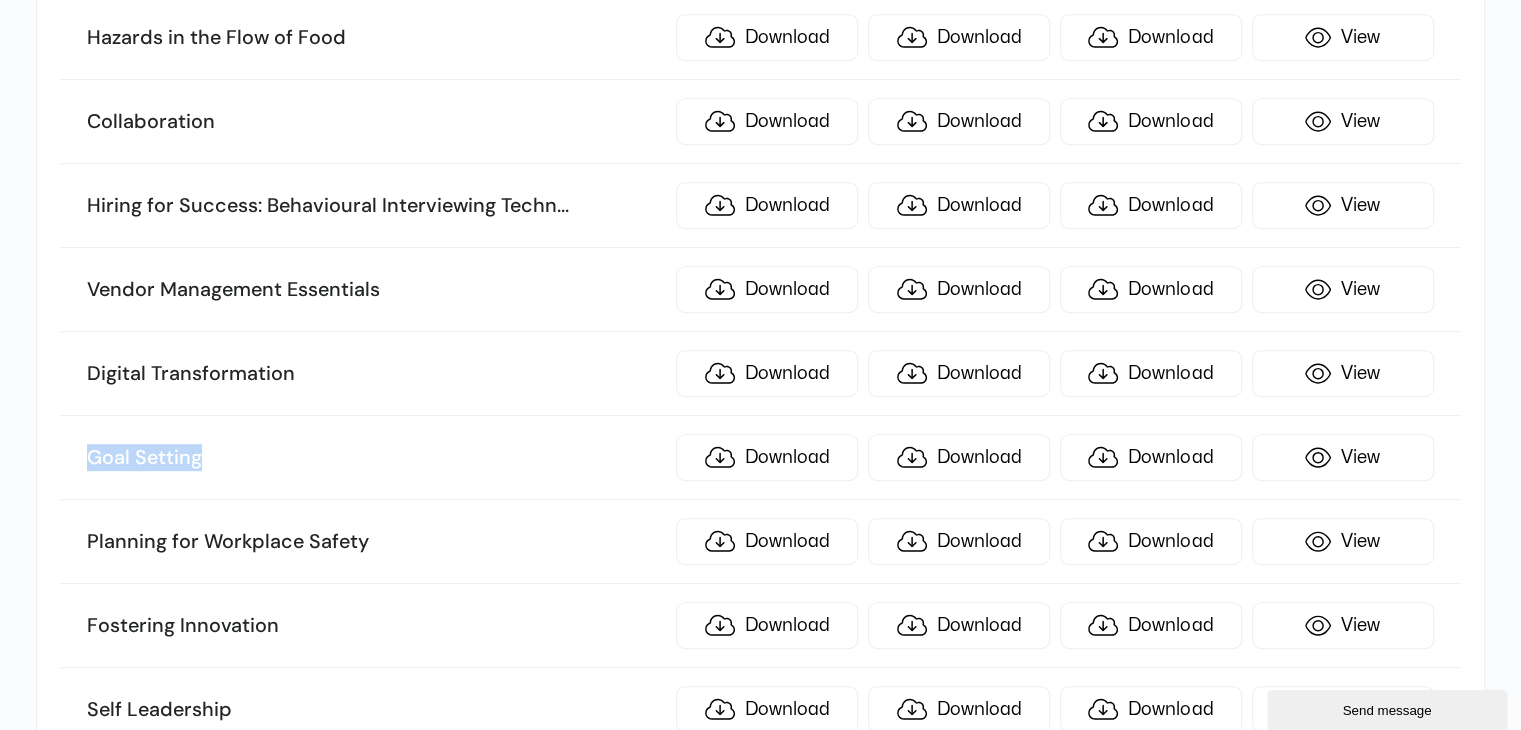 drag, startPoint x: 232, startPoint y: 461, endPoint x: 0, endPoint y: 441, distance: 232.86047 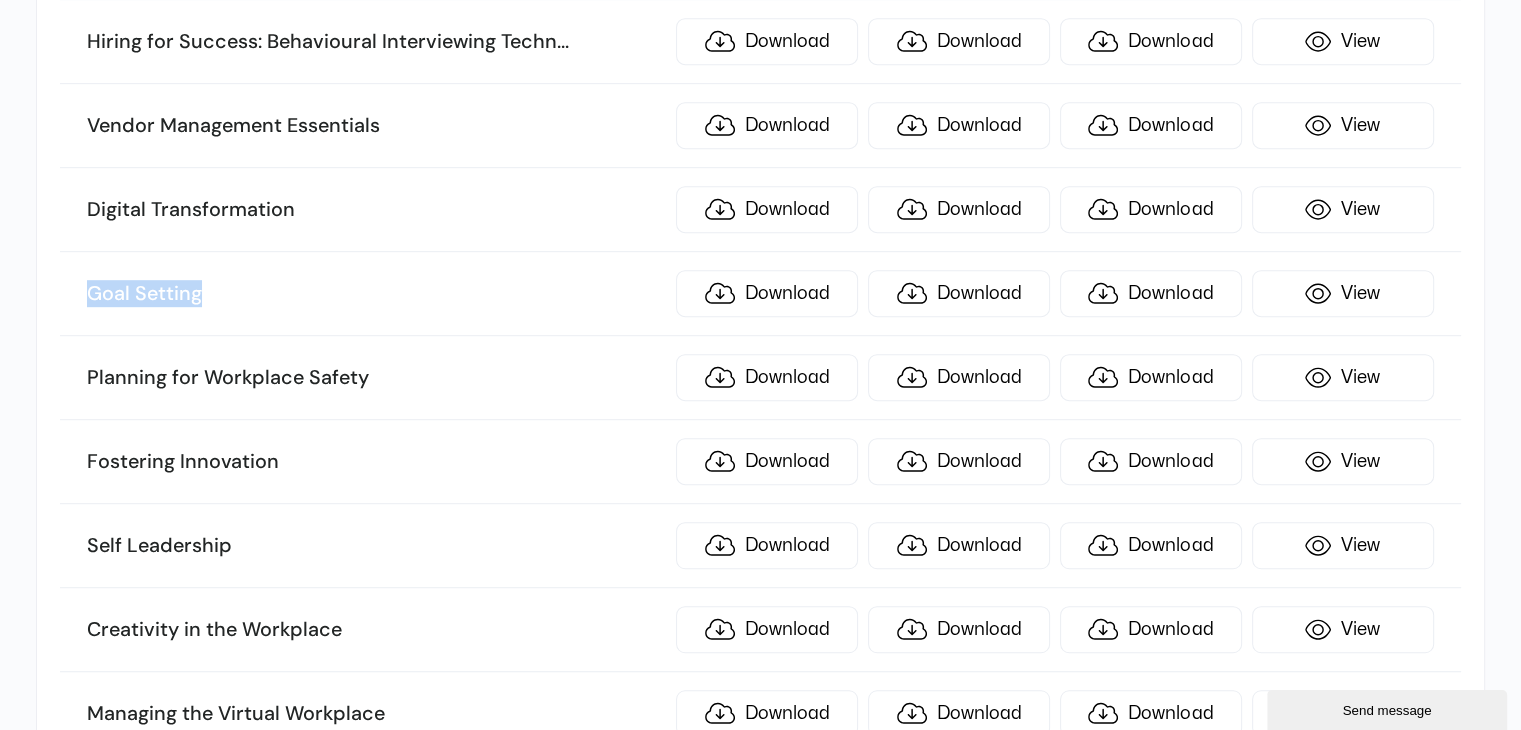 scroll, scrollTop: 1276, scrollLeft: 0, axis: vertical 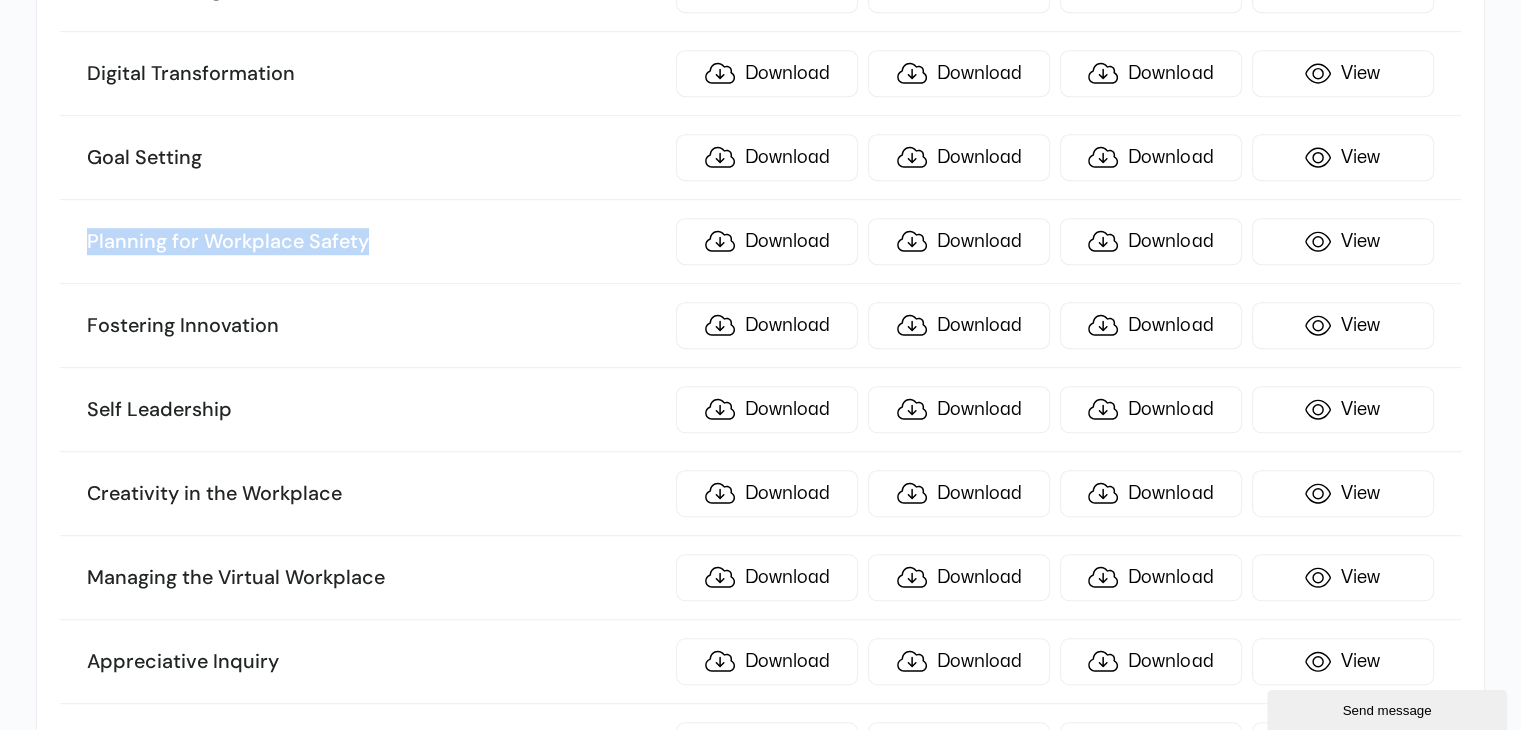 drag, startPoint x: 466, startPoint y: 225, endPoint x: 55, endPoint y: 245, distance: 411.48633 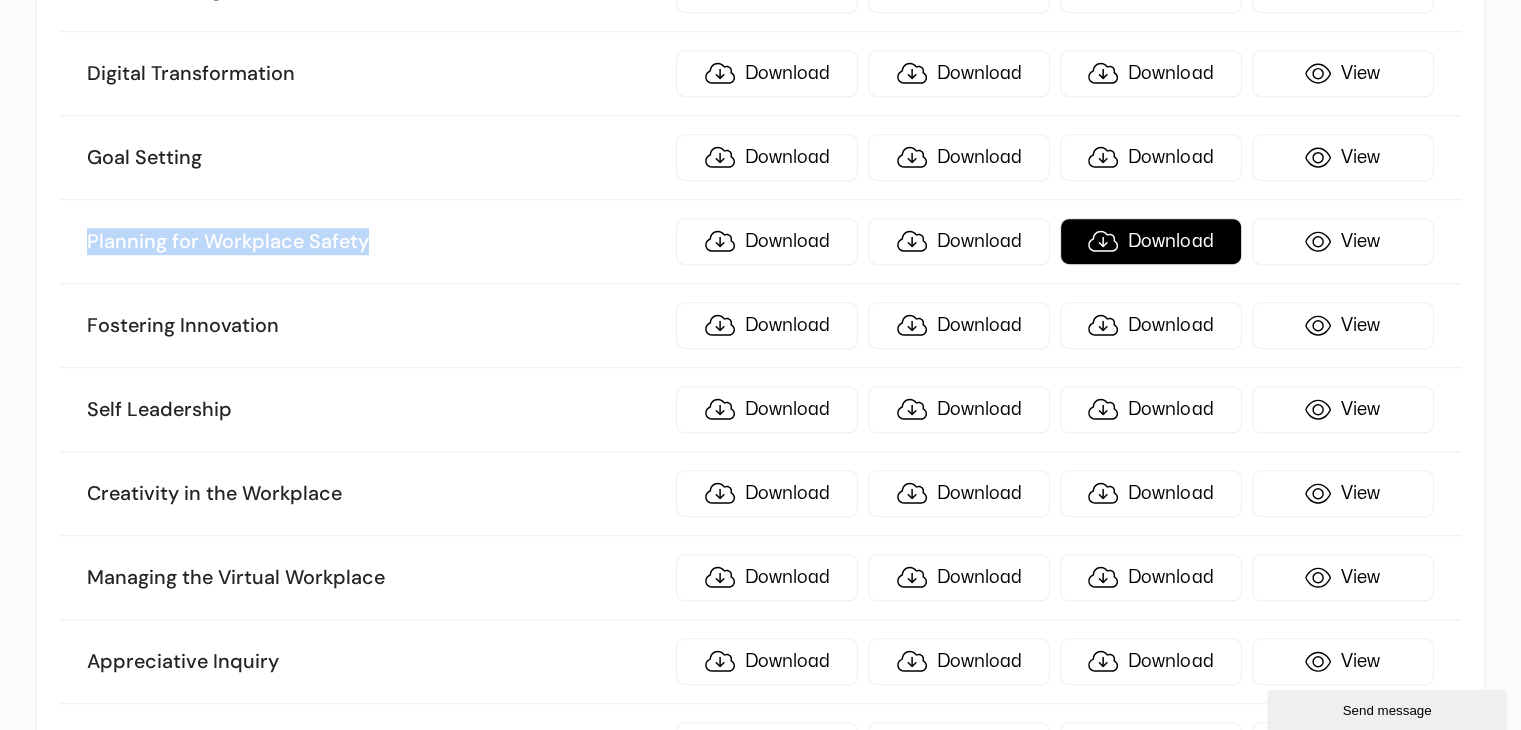 click on "Download" at bounding box center (1151, 241) 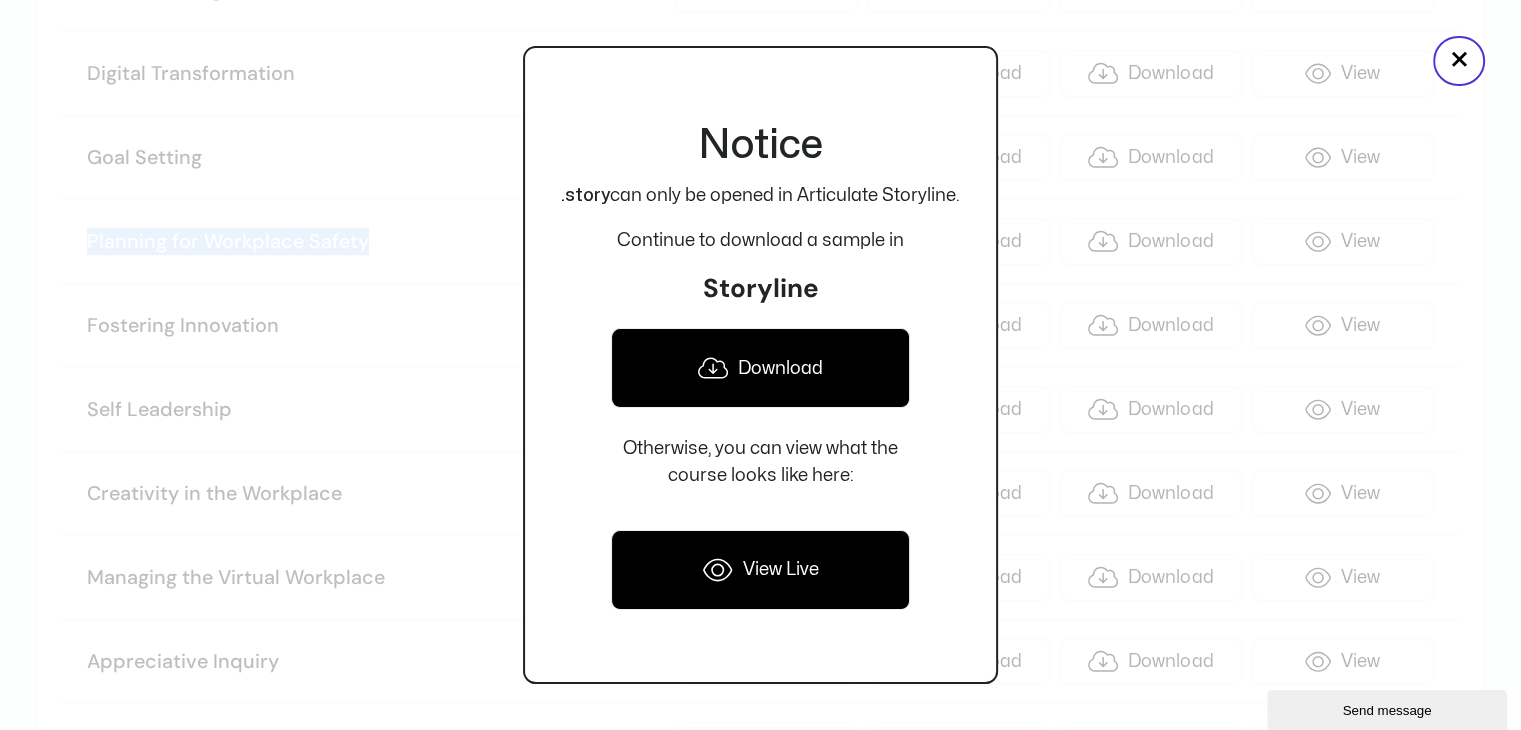 click on "Download" at bounding box center [760, 368] 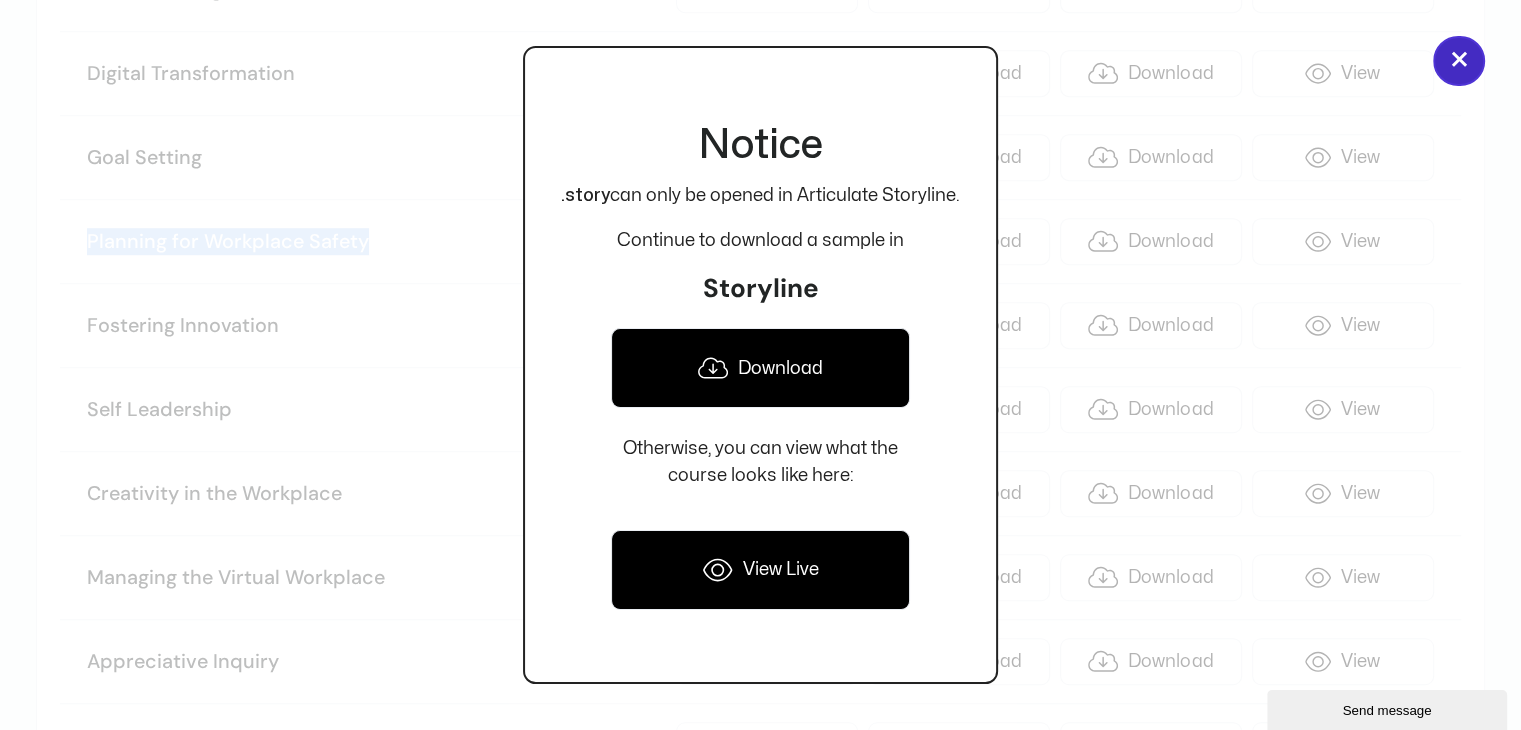 click on "×" at bounding box center (1459, 61) 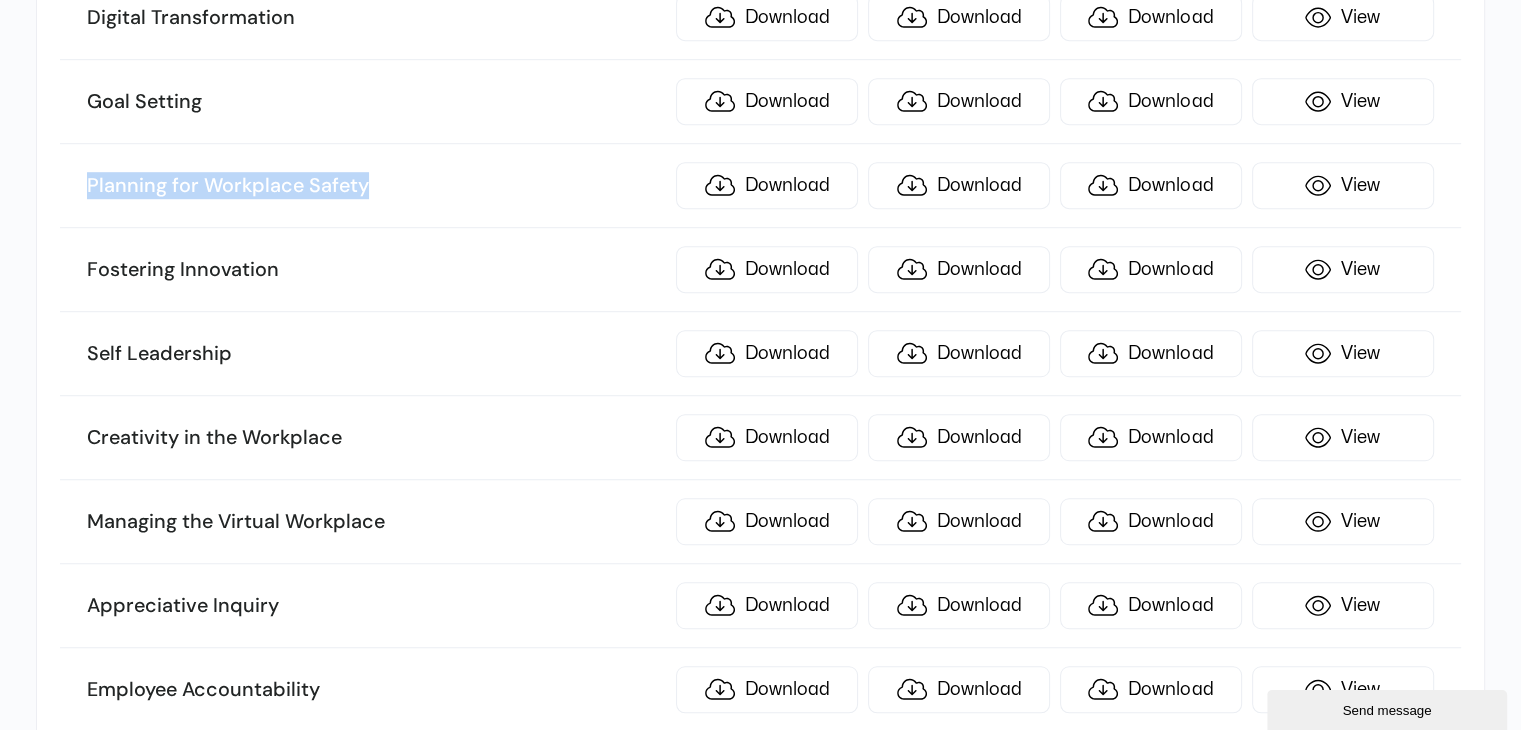 scroll, scrollTop: 1376, scrollLeft: 0, axis: vertical 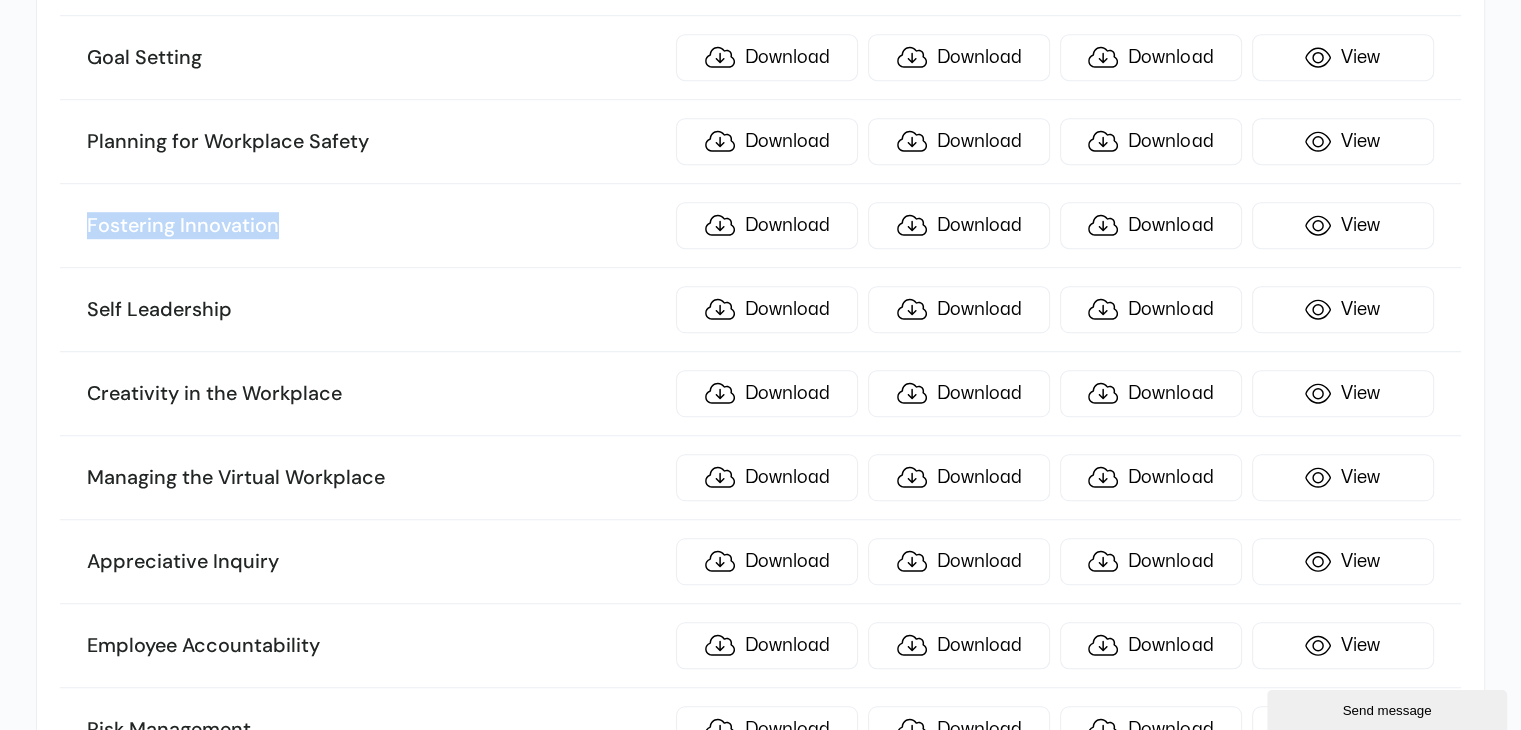 drag, startPoint x: 292, startPoint y: 208, endPoint x: 65, endPoint y: 213, distance: 227.05505 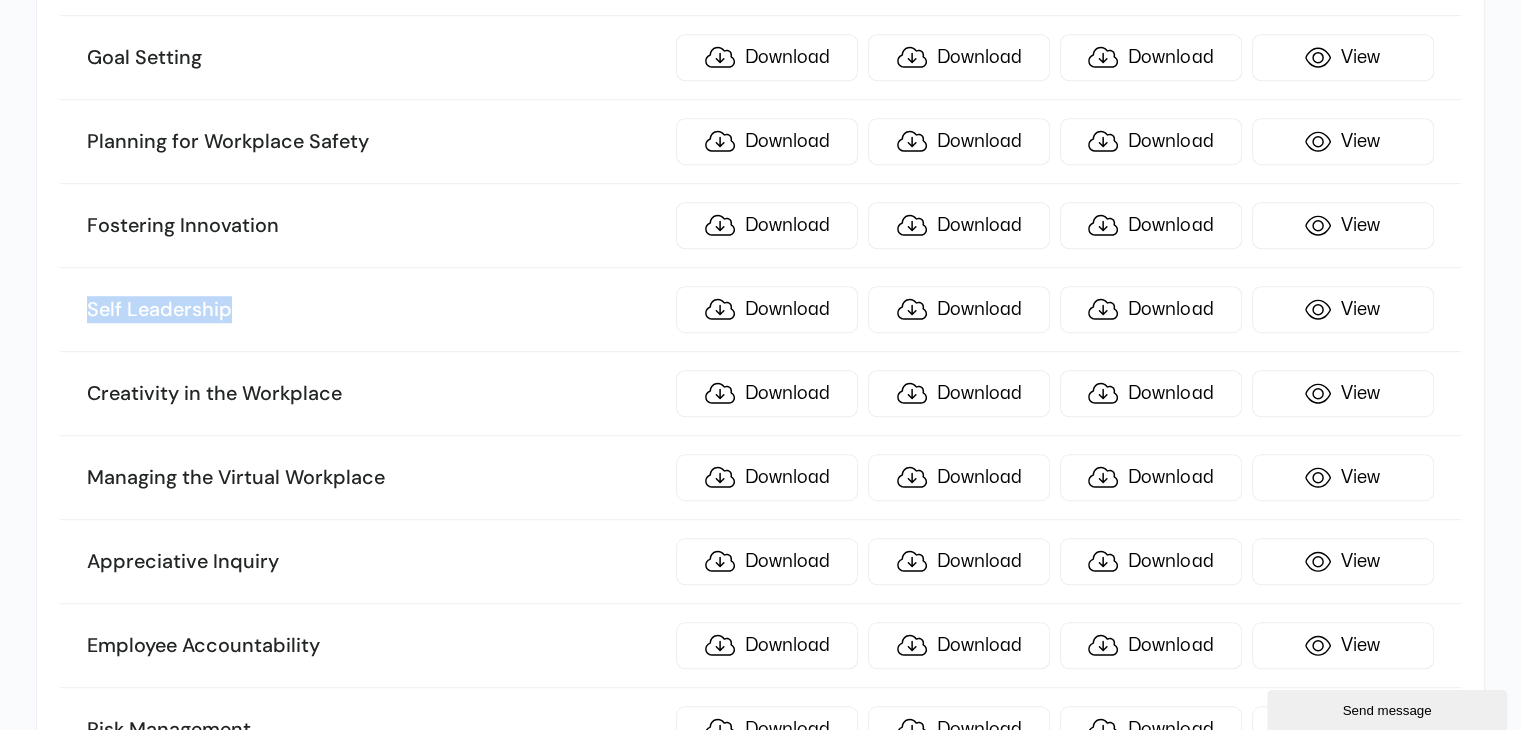 drag, startPoint x: 328, startPoint y: 295, endPoint x: 36, endPoint y: 285, distance: 292.17117 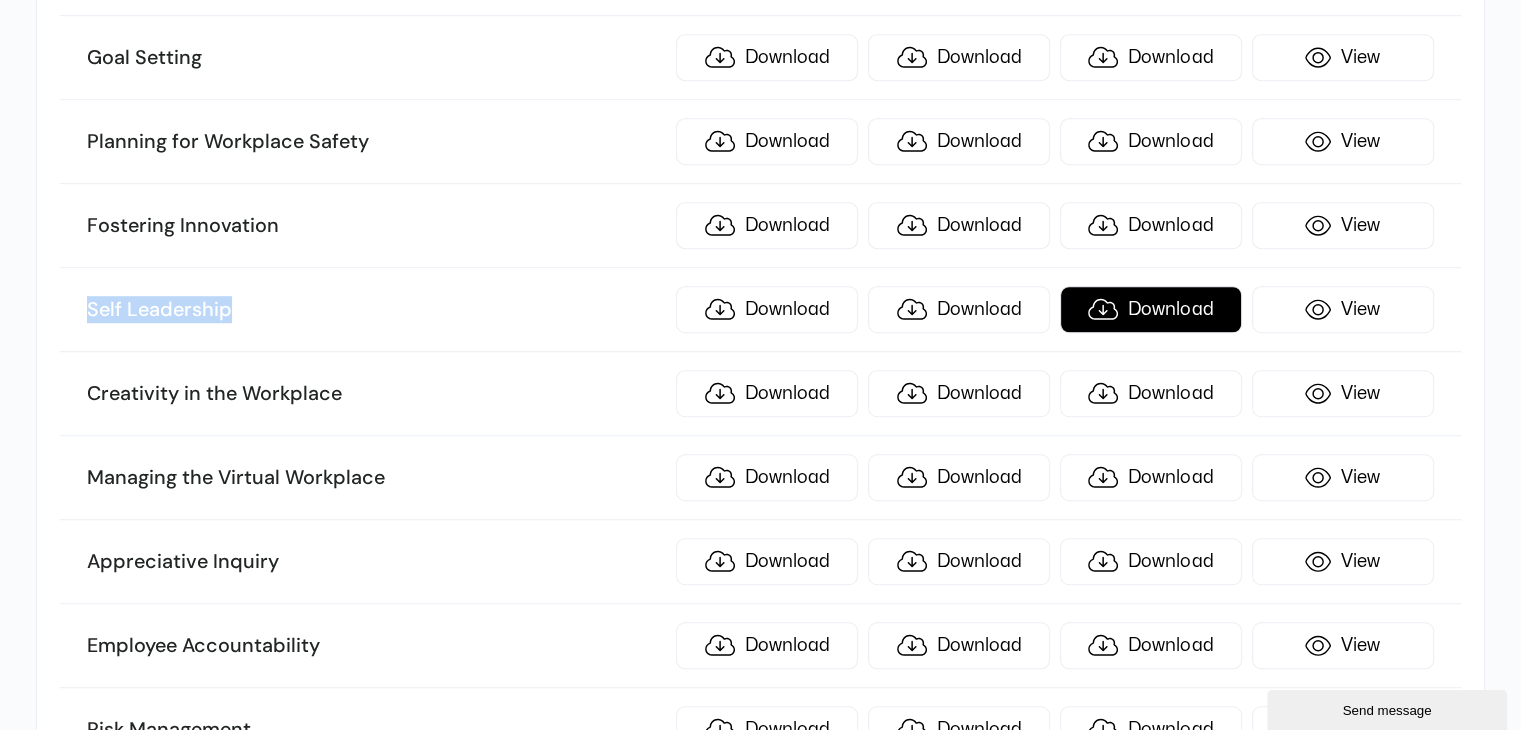 click on "Download" at bounding box center (1151, 309) 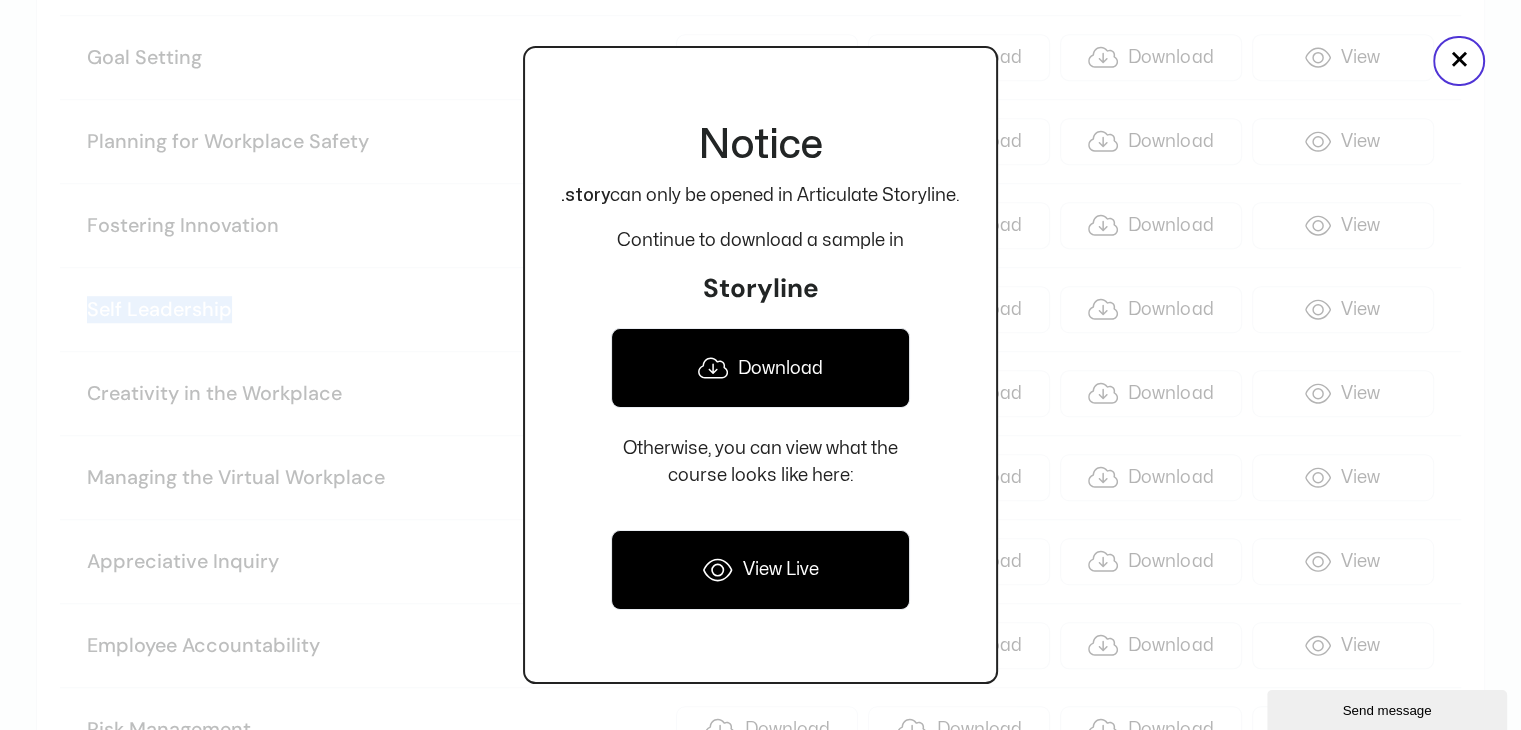 click on "Download" at bounding box center [760, 368] 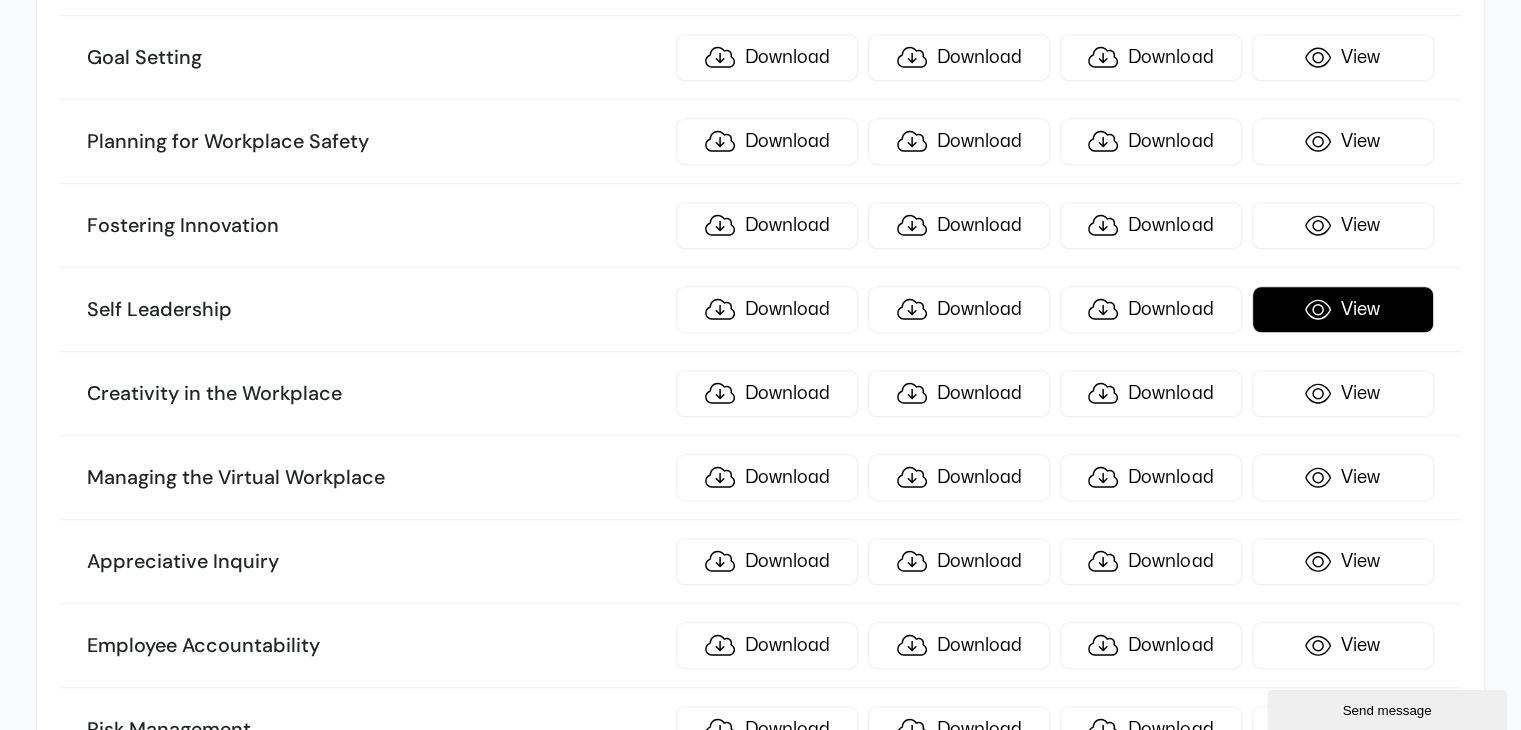 click on "View" at bounding box center [1343, 309] 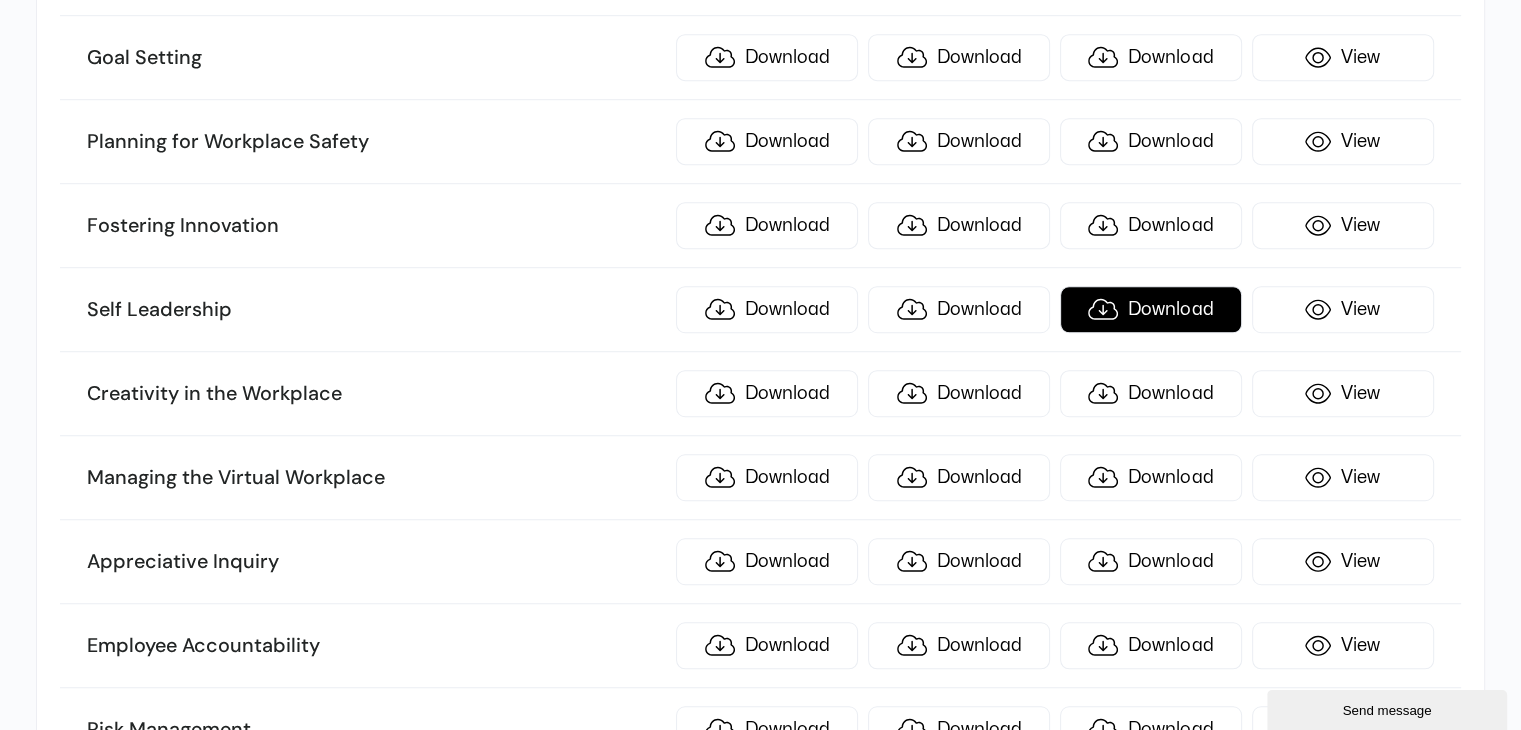 click on "Download" at bounding box center [1151, 309] 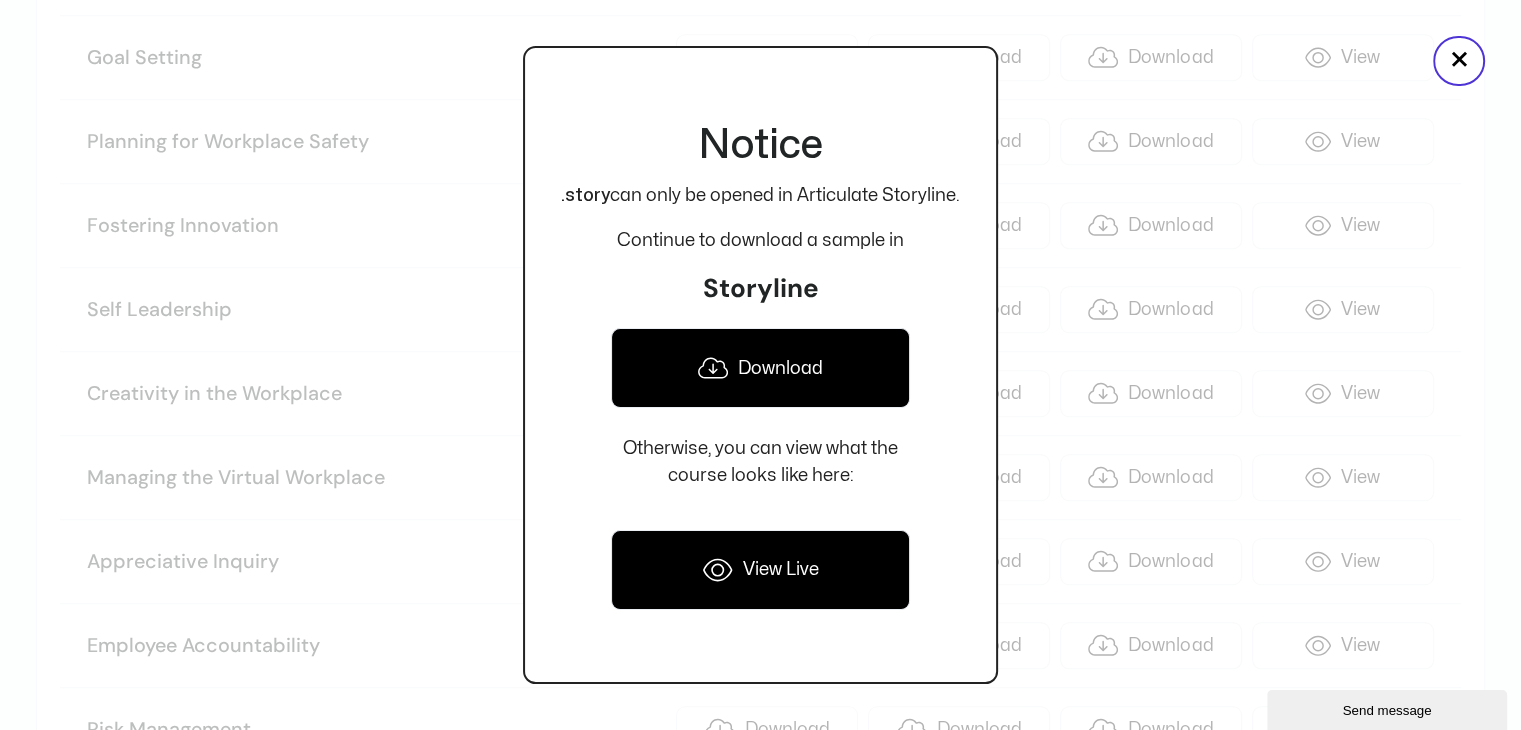 click on "Download" at bounding box center [760, 368] 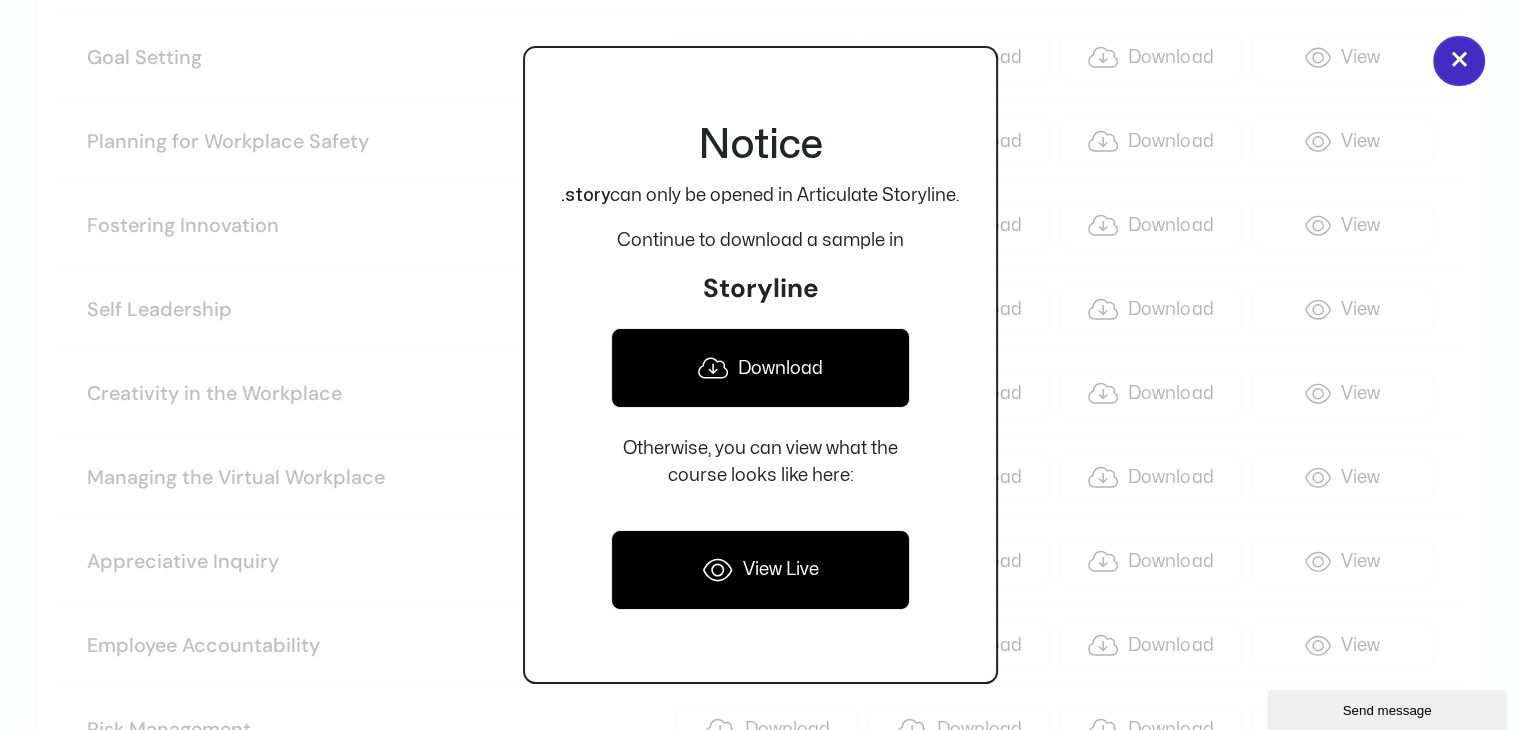 click on "×" at bounding box center [1459, 61] 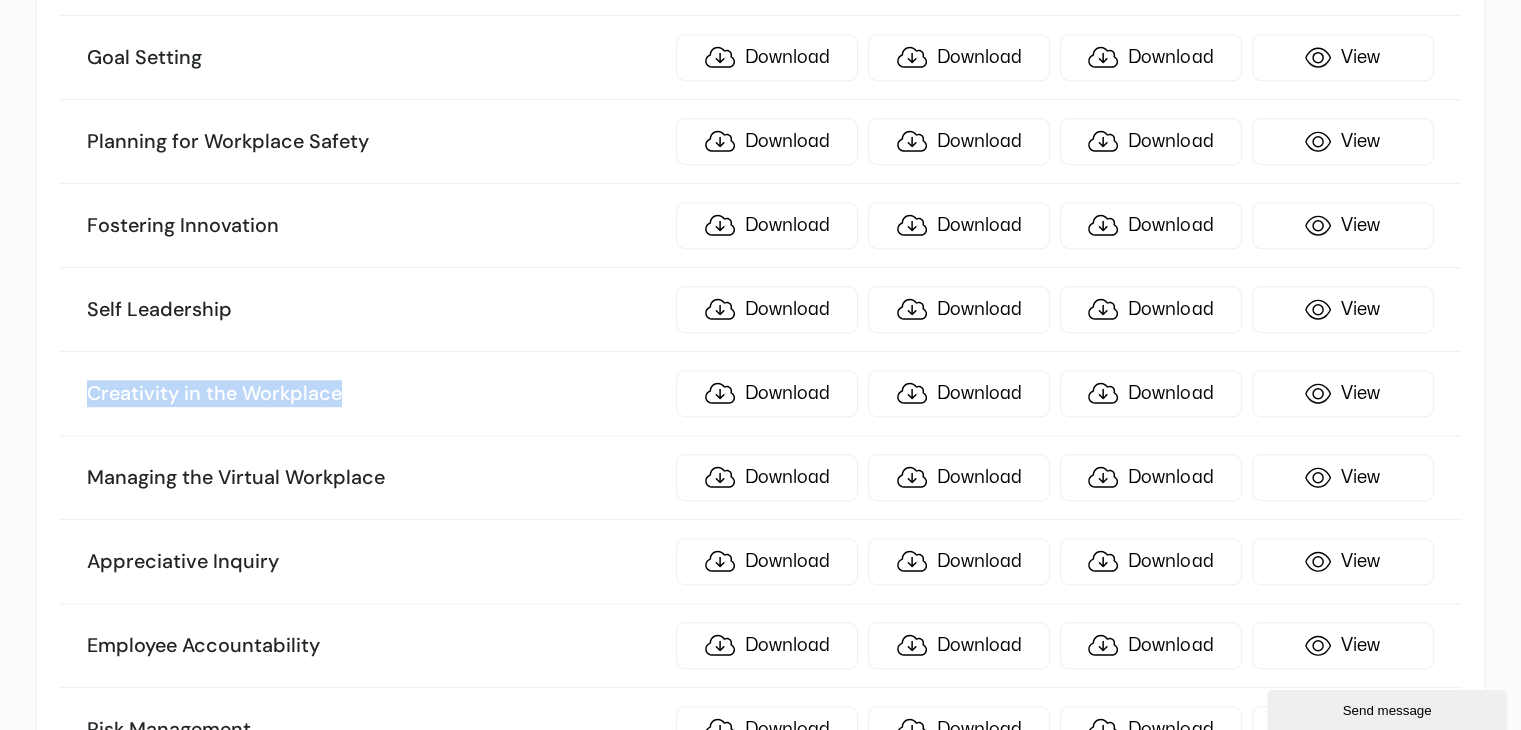 drag, startPoint x: 360, startPoint y: 382, endPoint x: 38, endPoint y: 356, distance: 323.04797 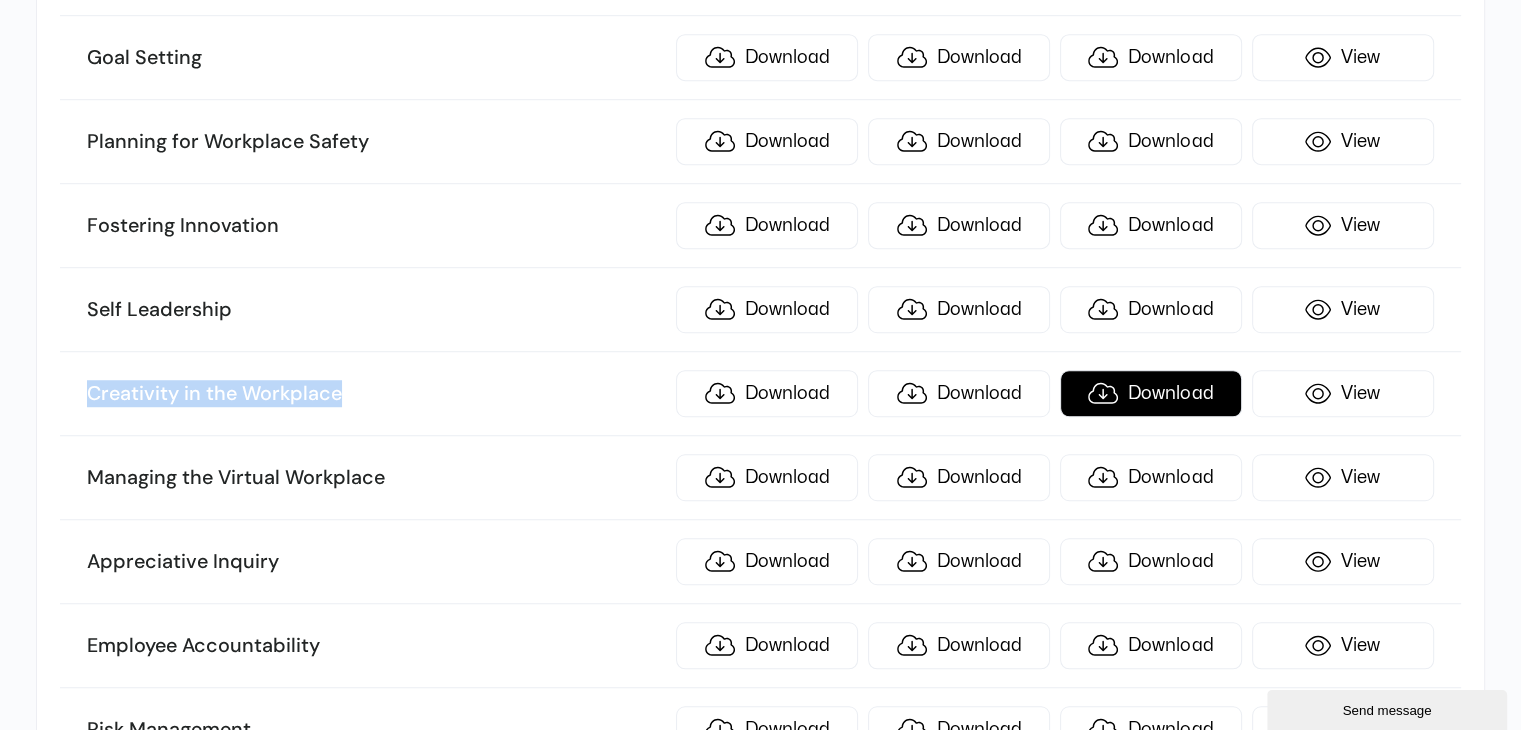 click on "Download" at bounding box center (1151, 393) 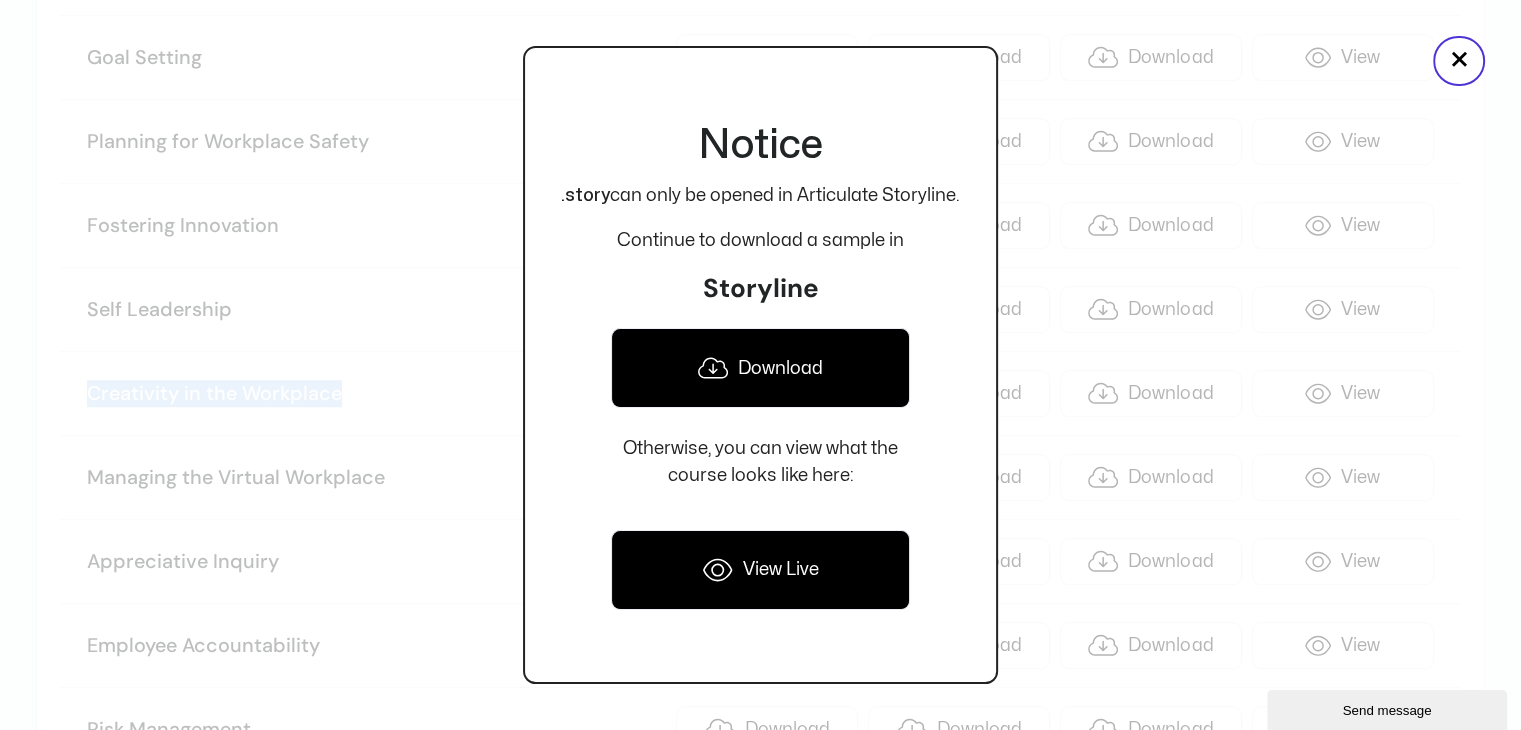 click on "Download" at bounding box center [760, 368] 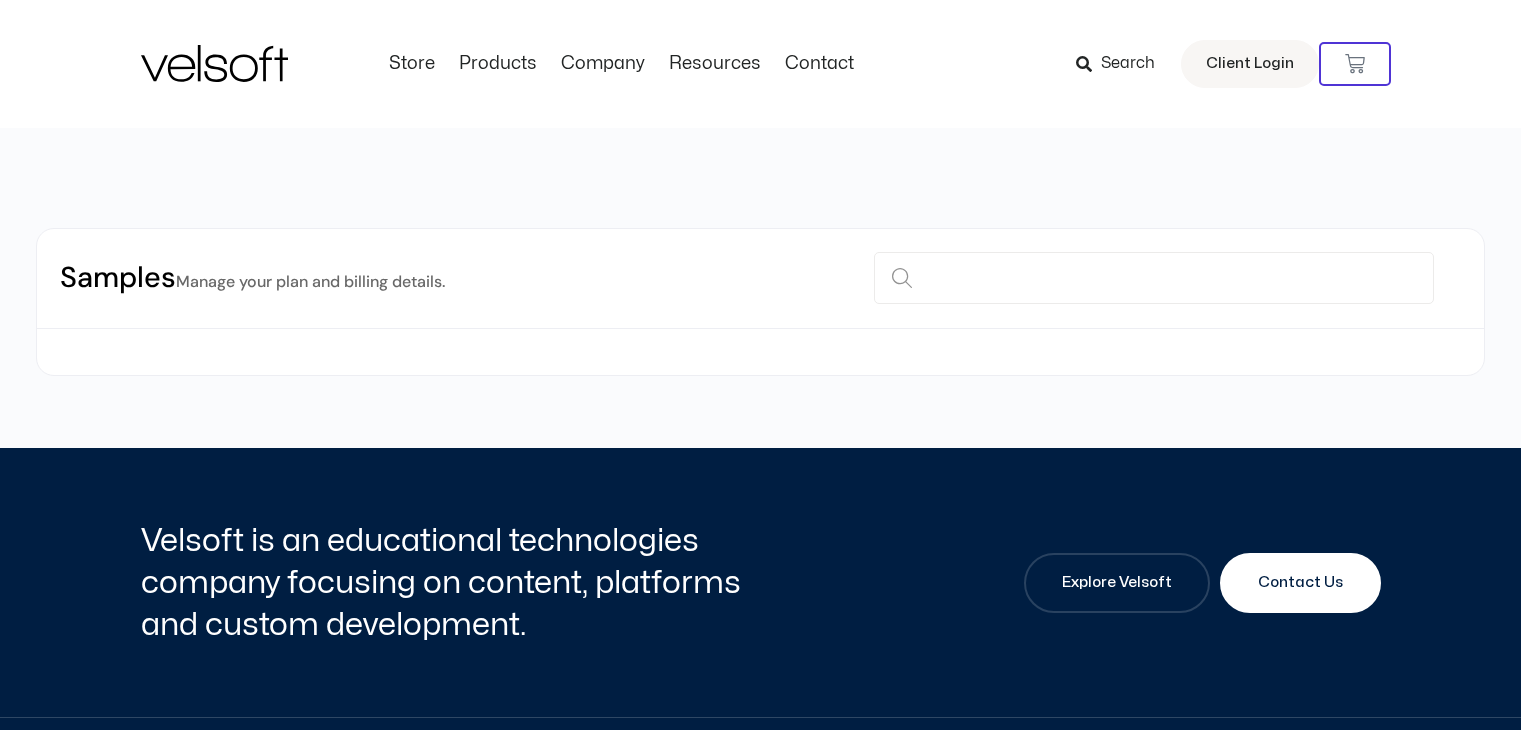 scroll, scrollTop: 0, scrollLeft: 0, axis: both 